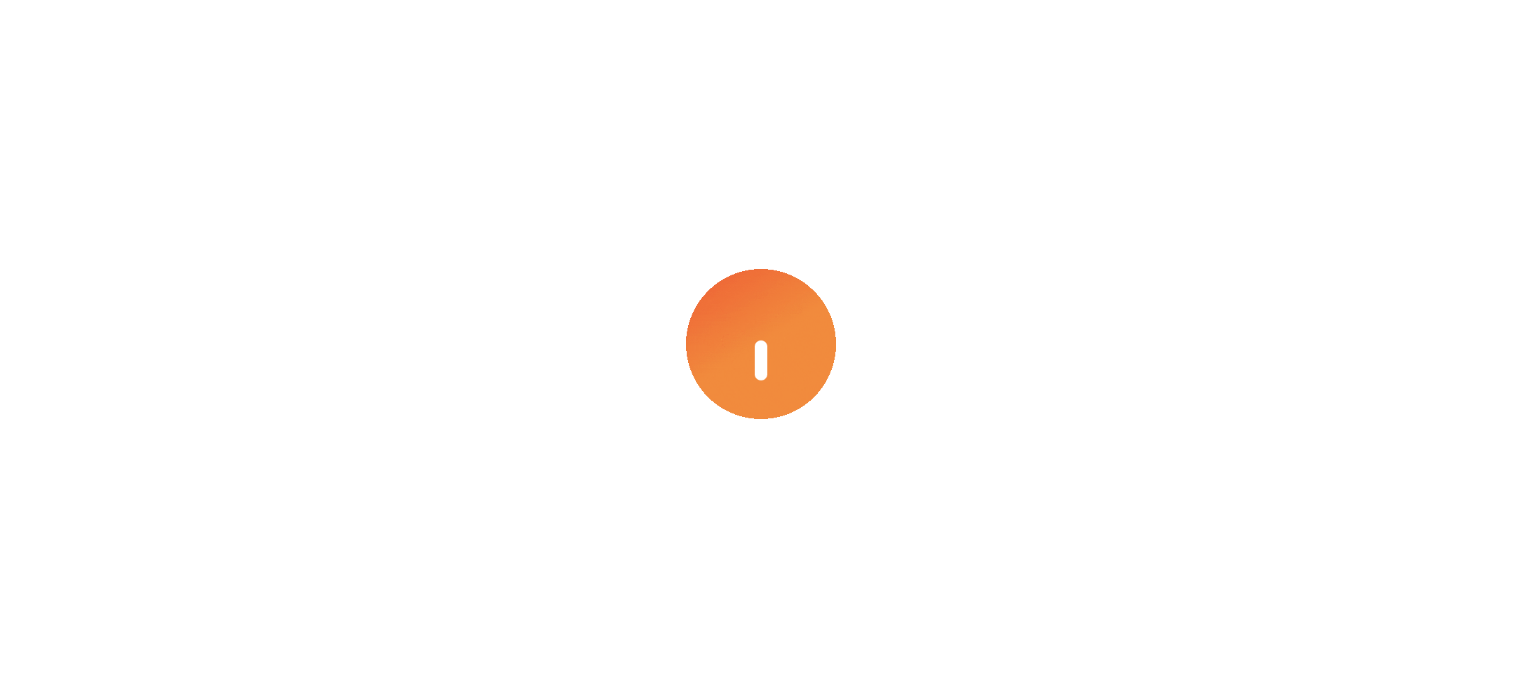 scroll, scrollTop: 0, scrollLeft: 0, axis: both 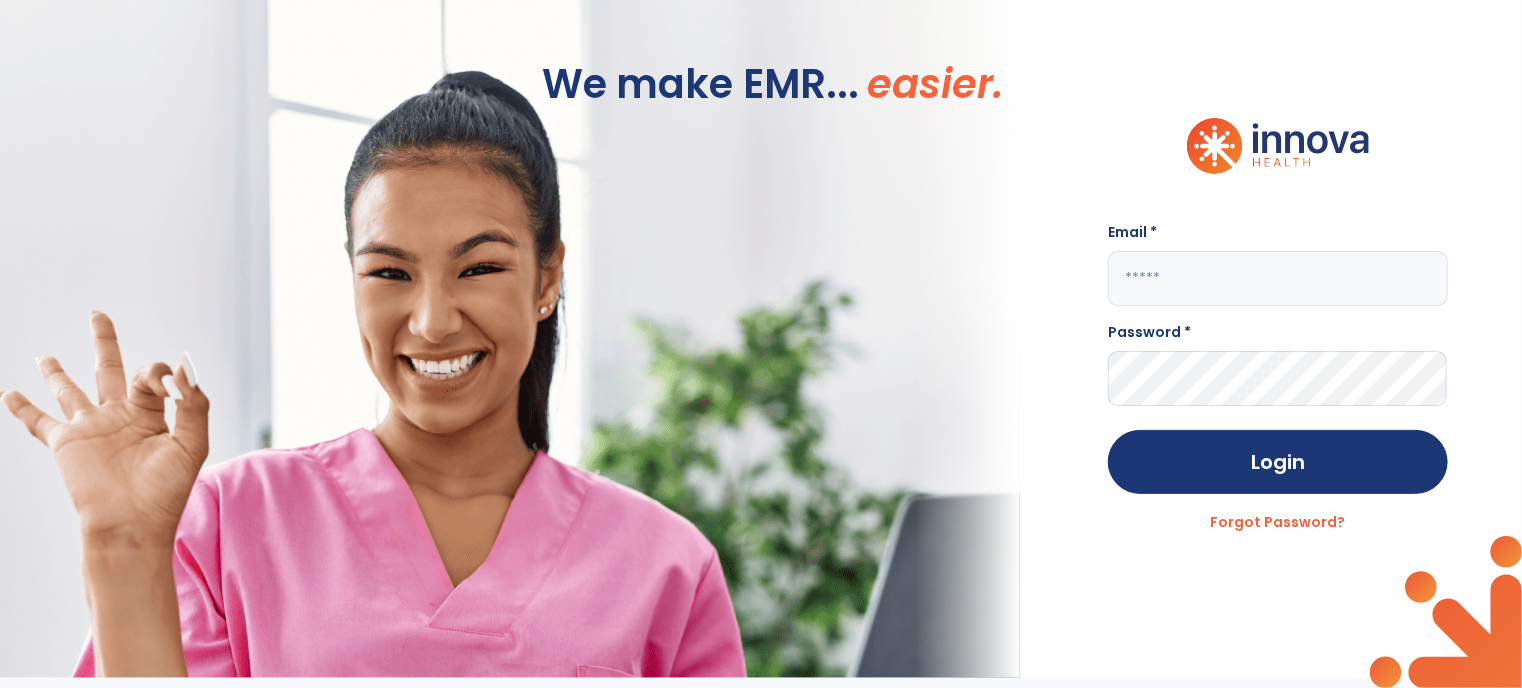 click 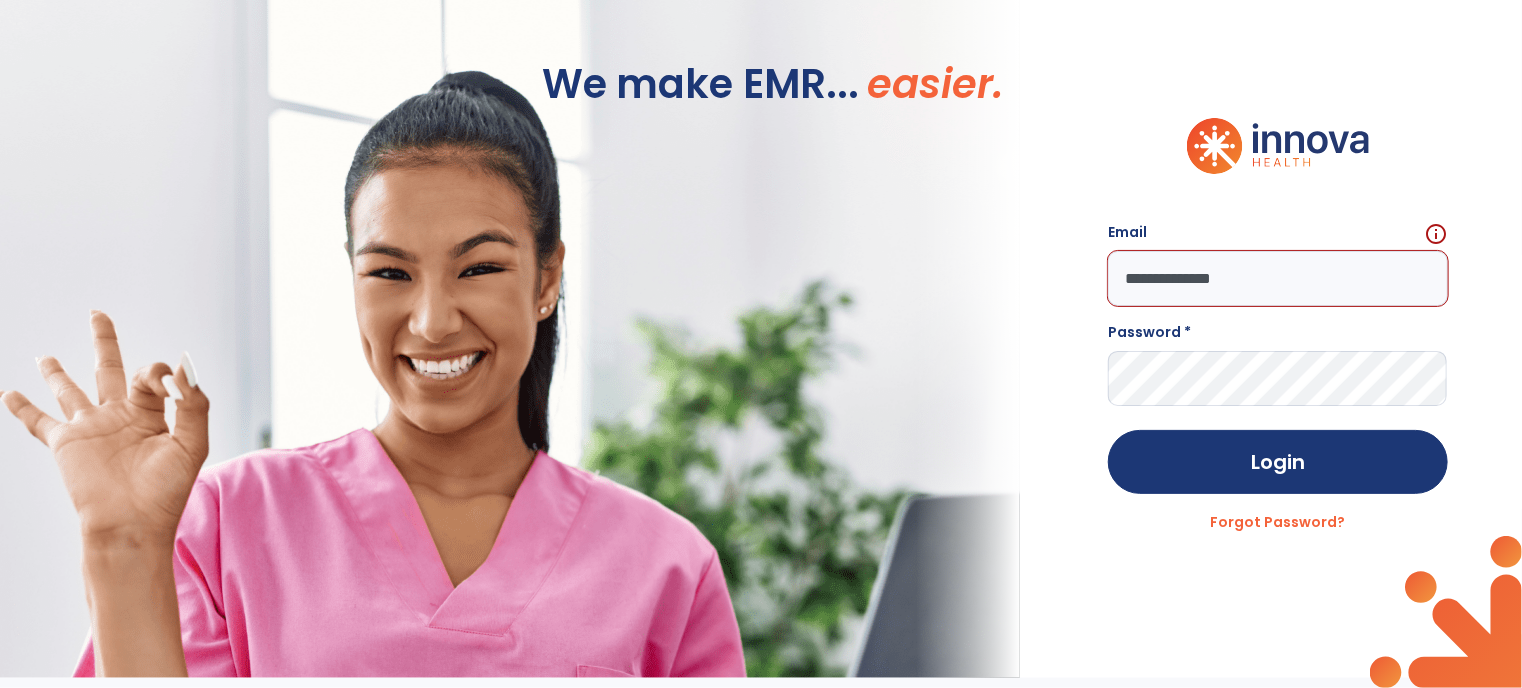 click on "Email" 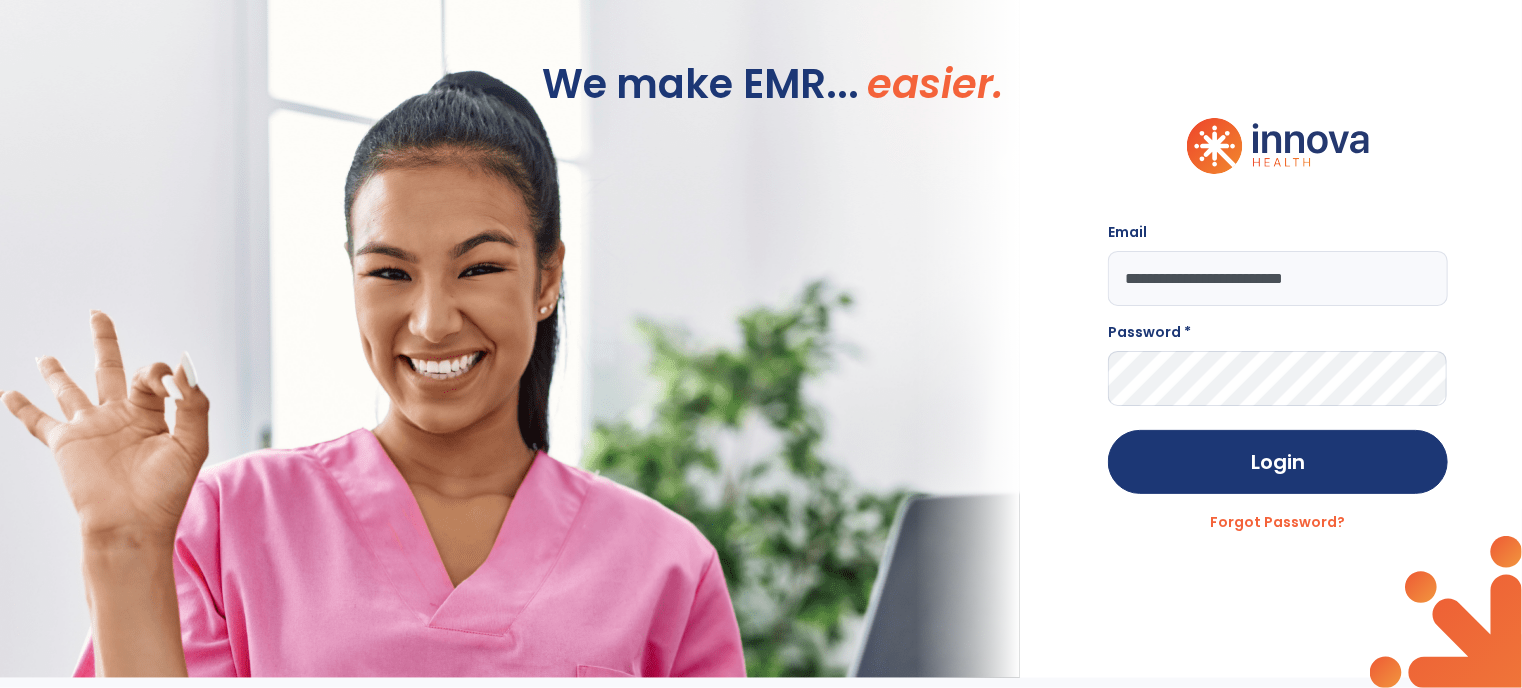 type on "**********" 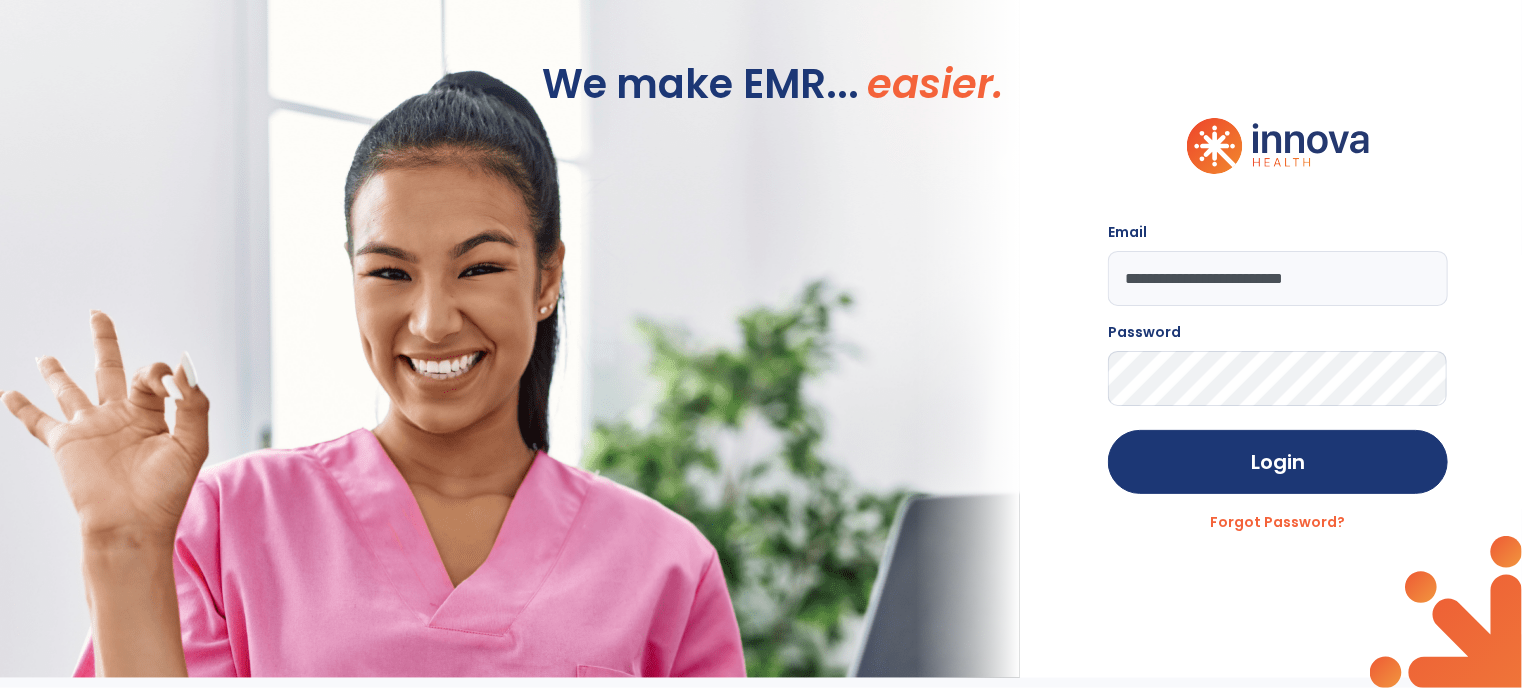 click on "Login" 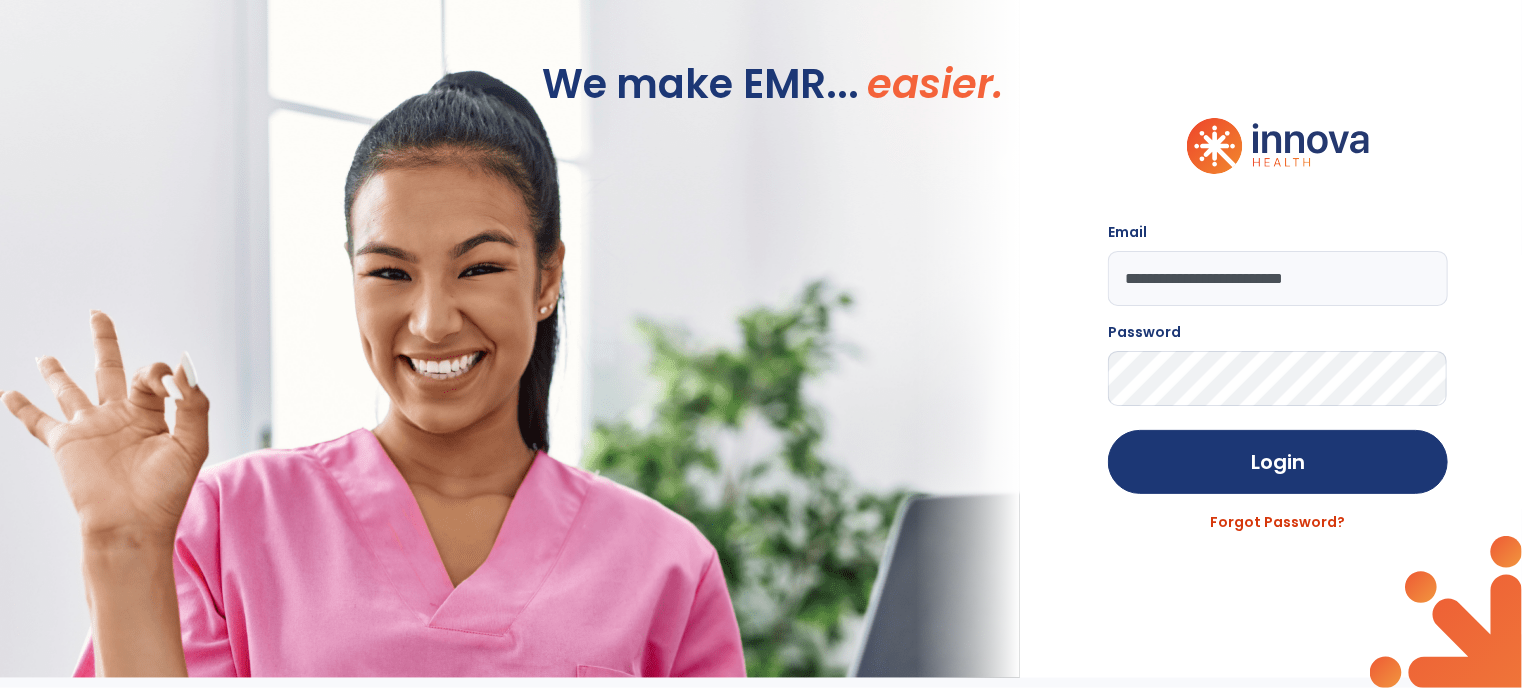 click on "Forgot Password?" 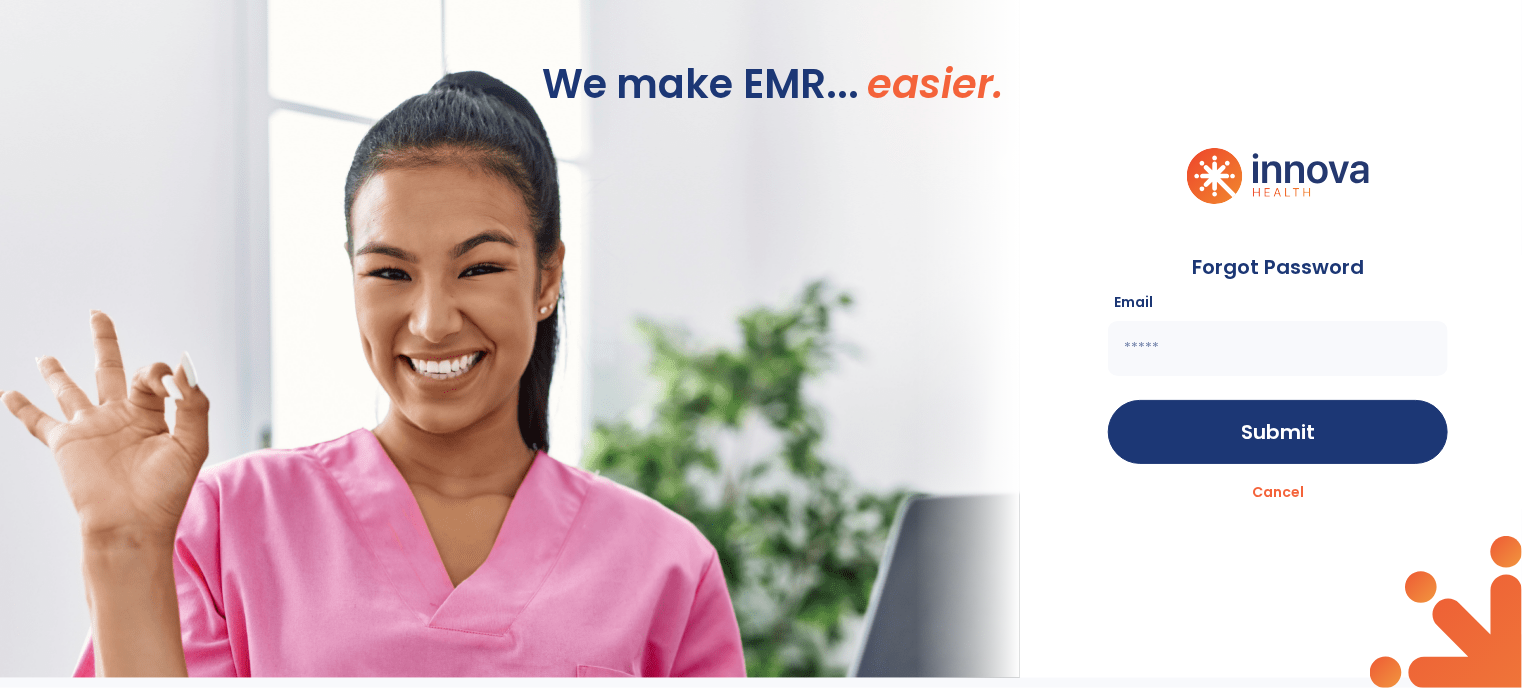 click on "Forgot Password Email Submit Cancel" 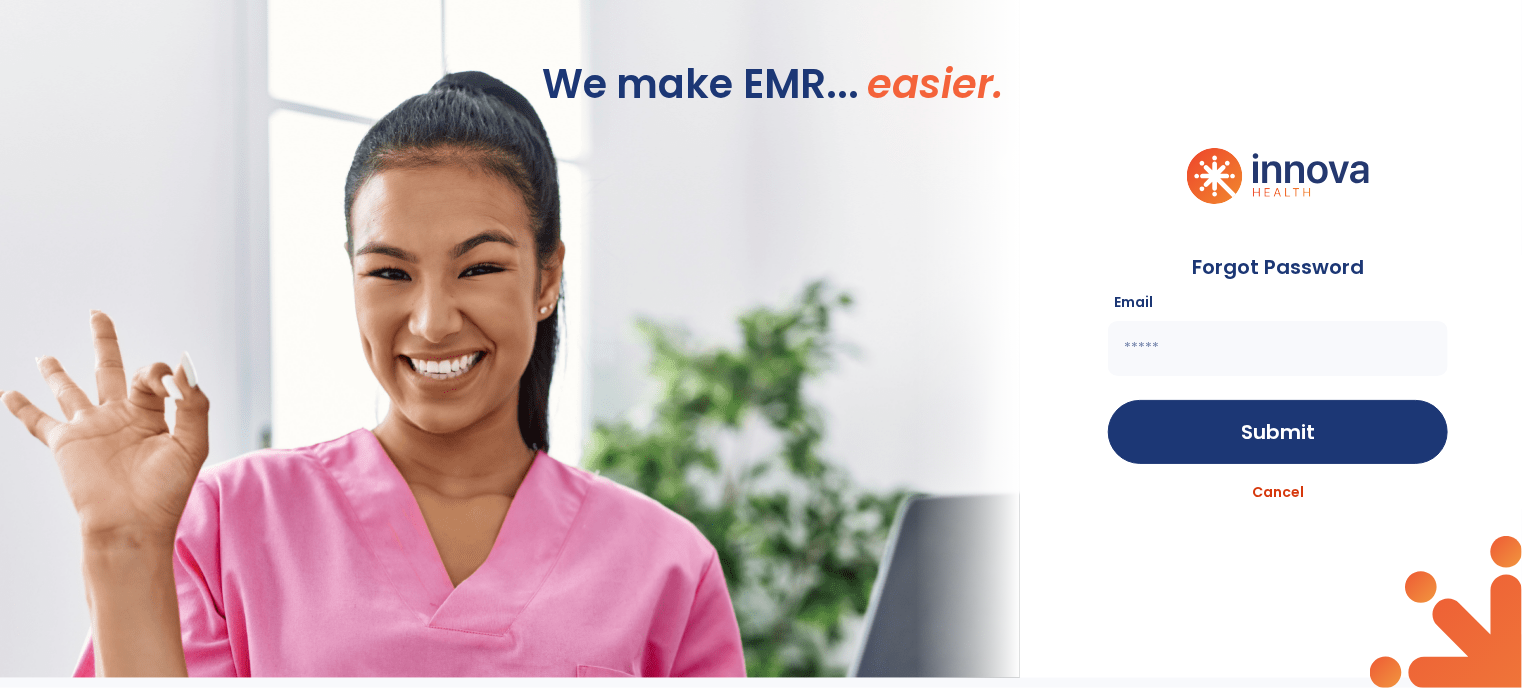 click on "Cancel" 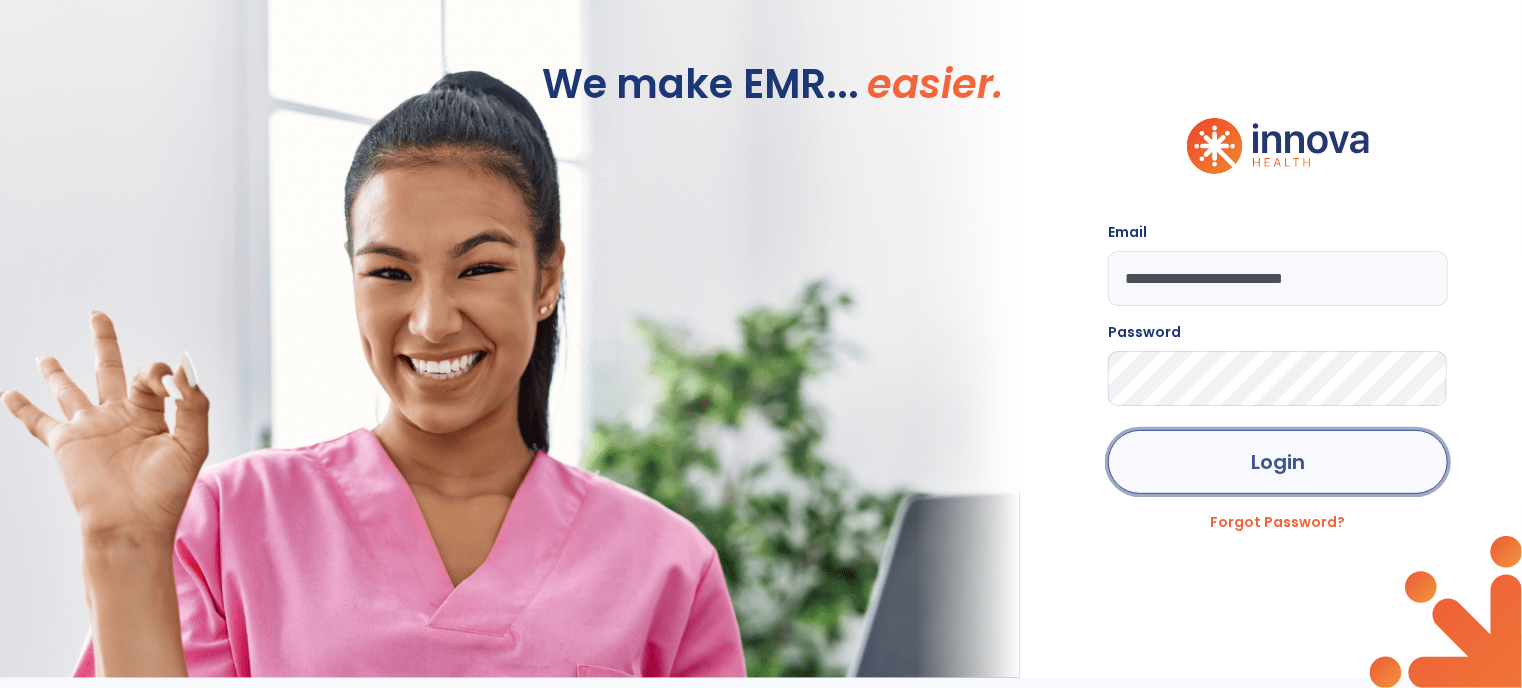 click on "Login" 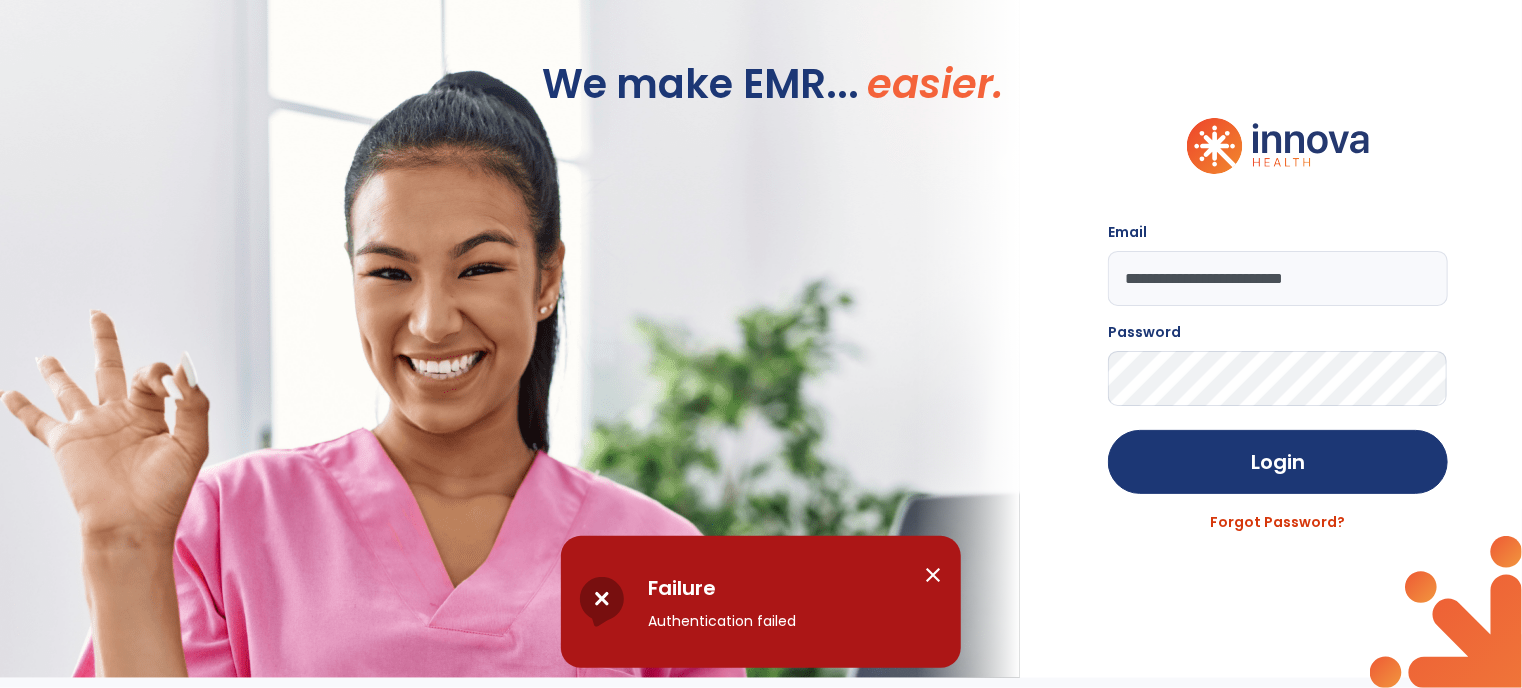 click on "Forgot Password?" 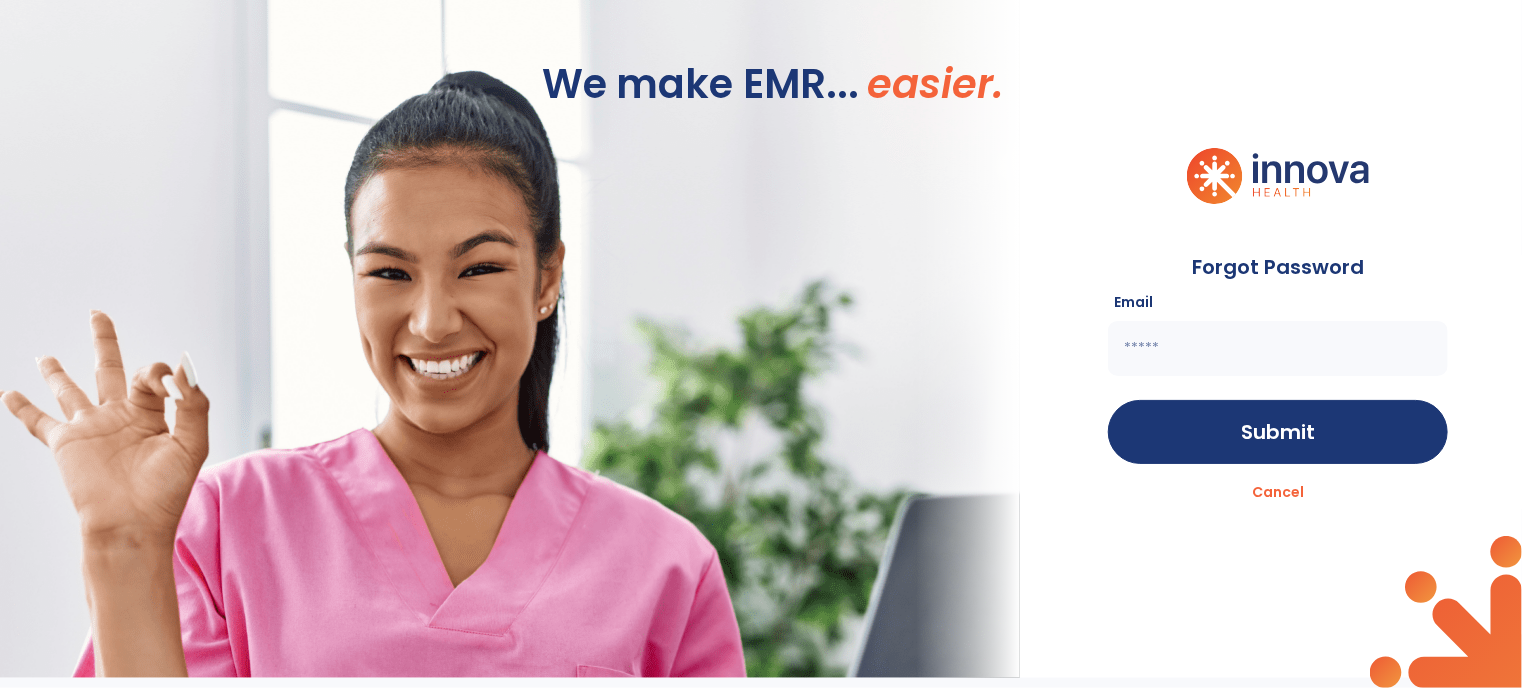 click 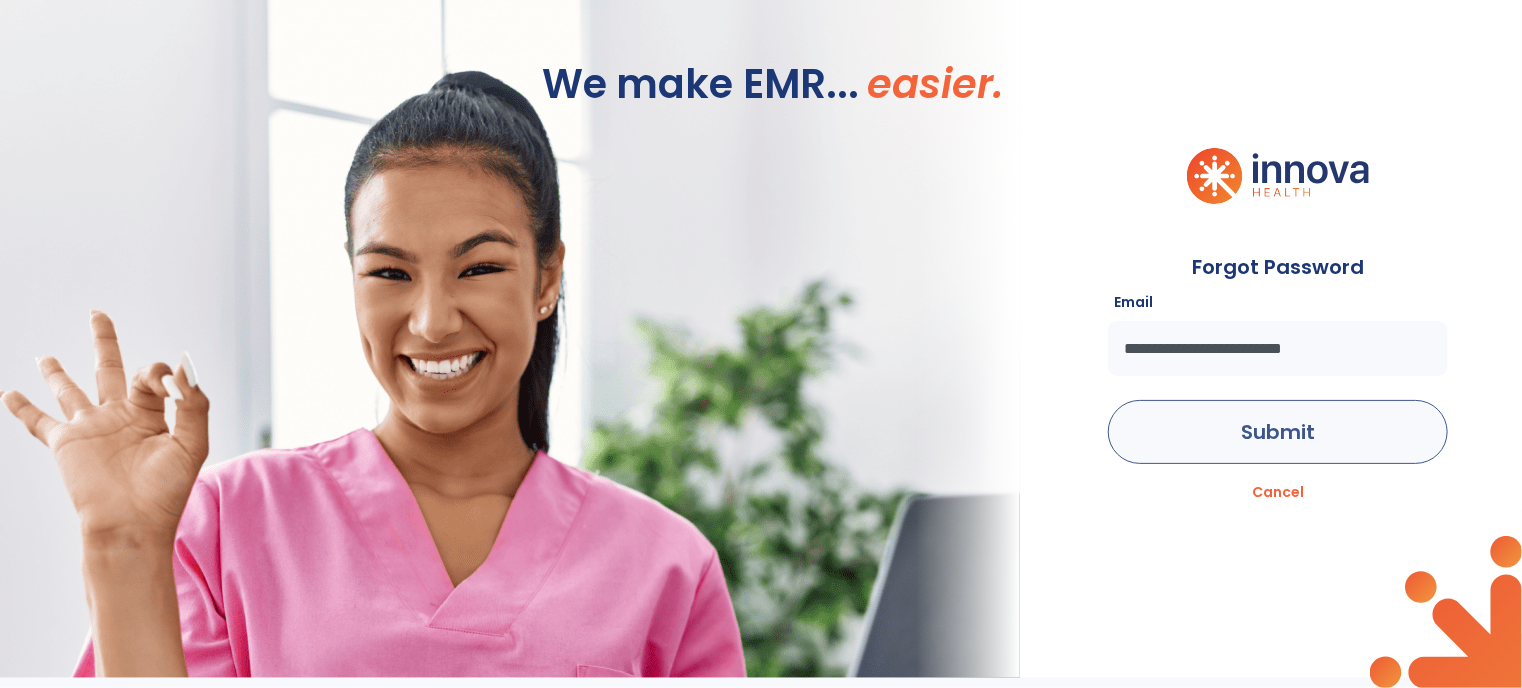 type on "**********" 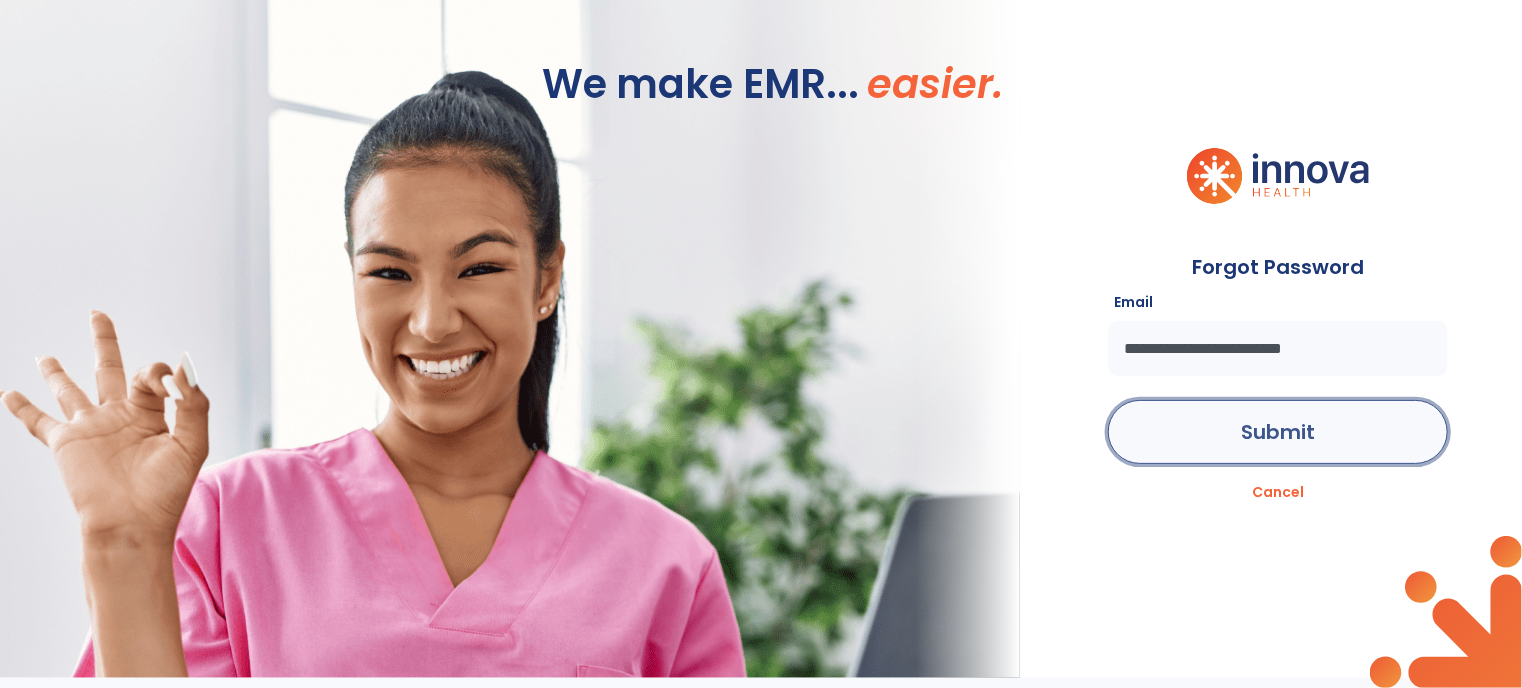 click on "Submit" 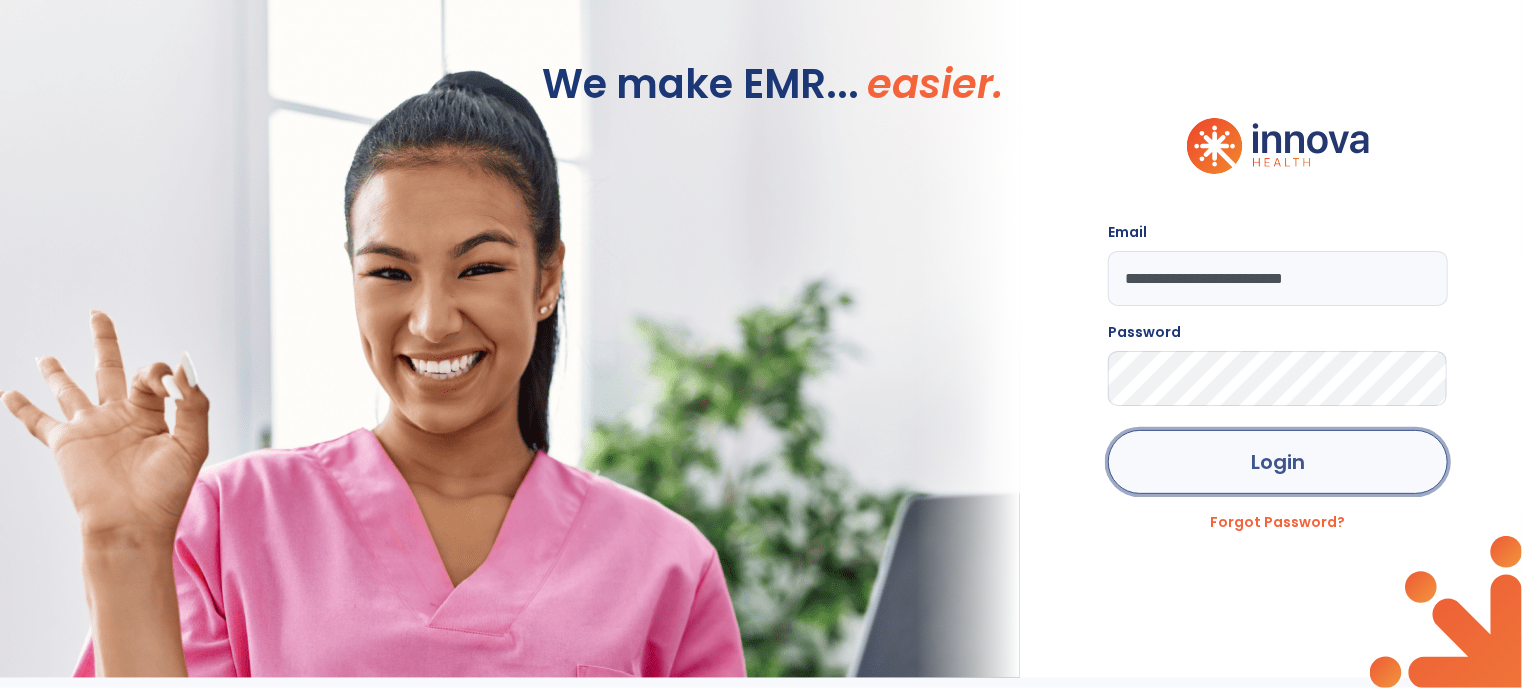 drag, startPoint x: 1228, startPoint y: 471, endPoint x: 1252, endPoint y: 460, distance: 26.400757 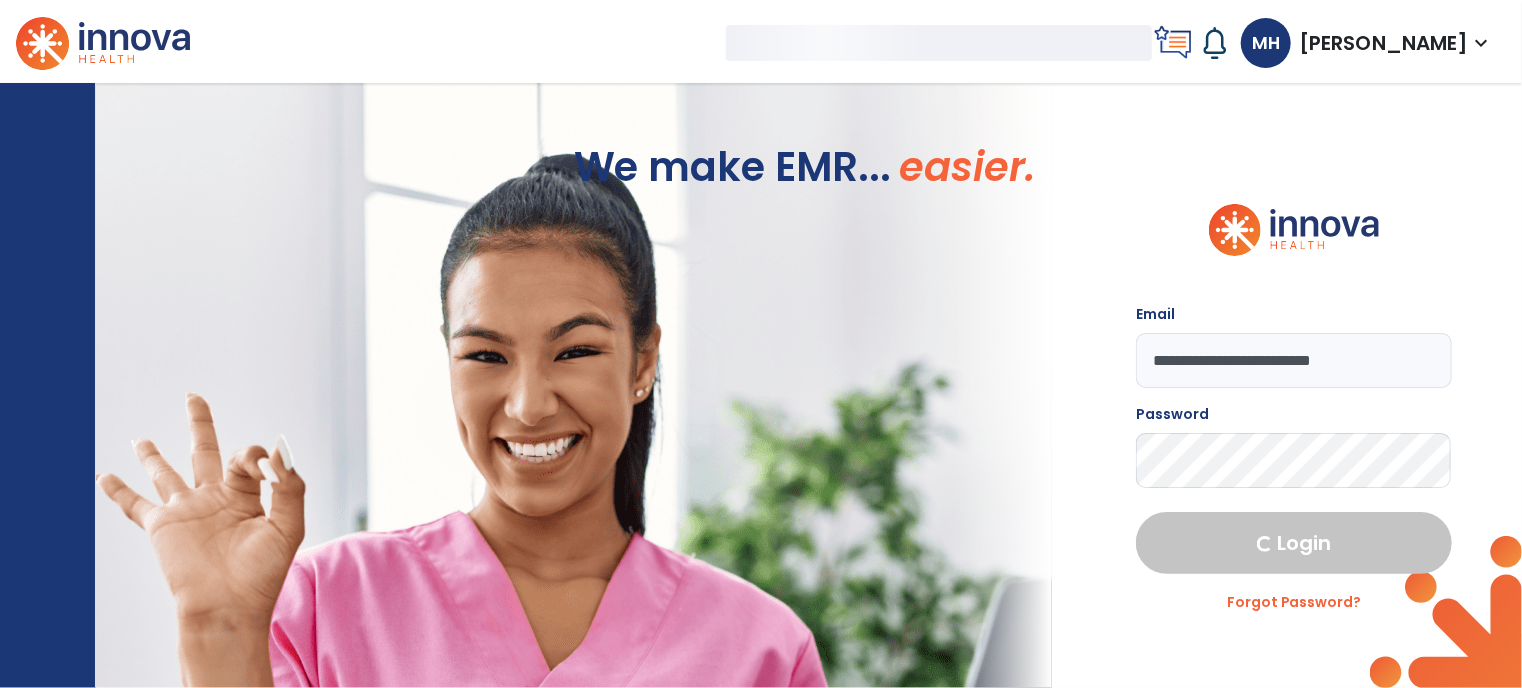 select on "****" 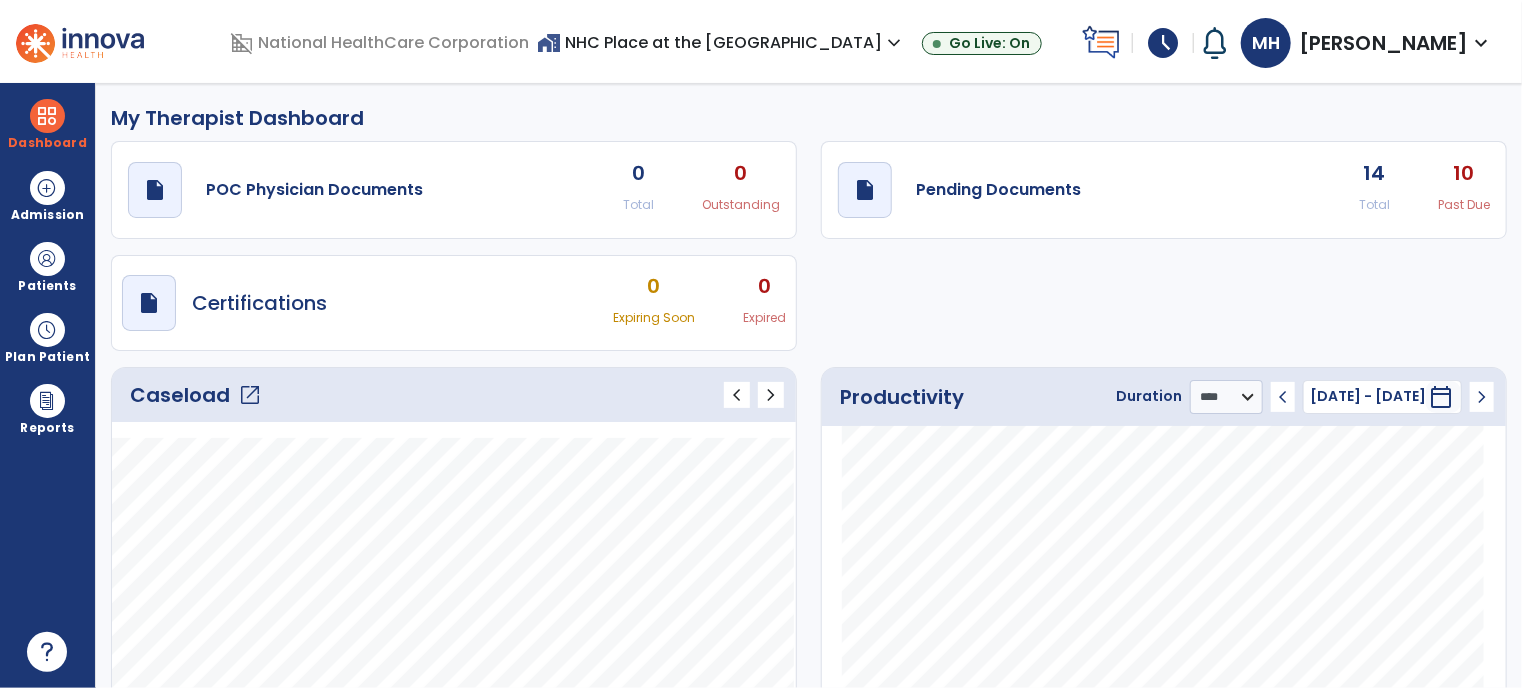 click on "open_in_new" 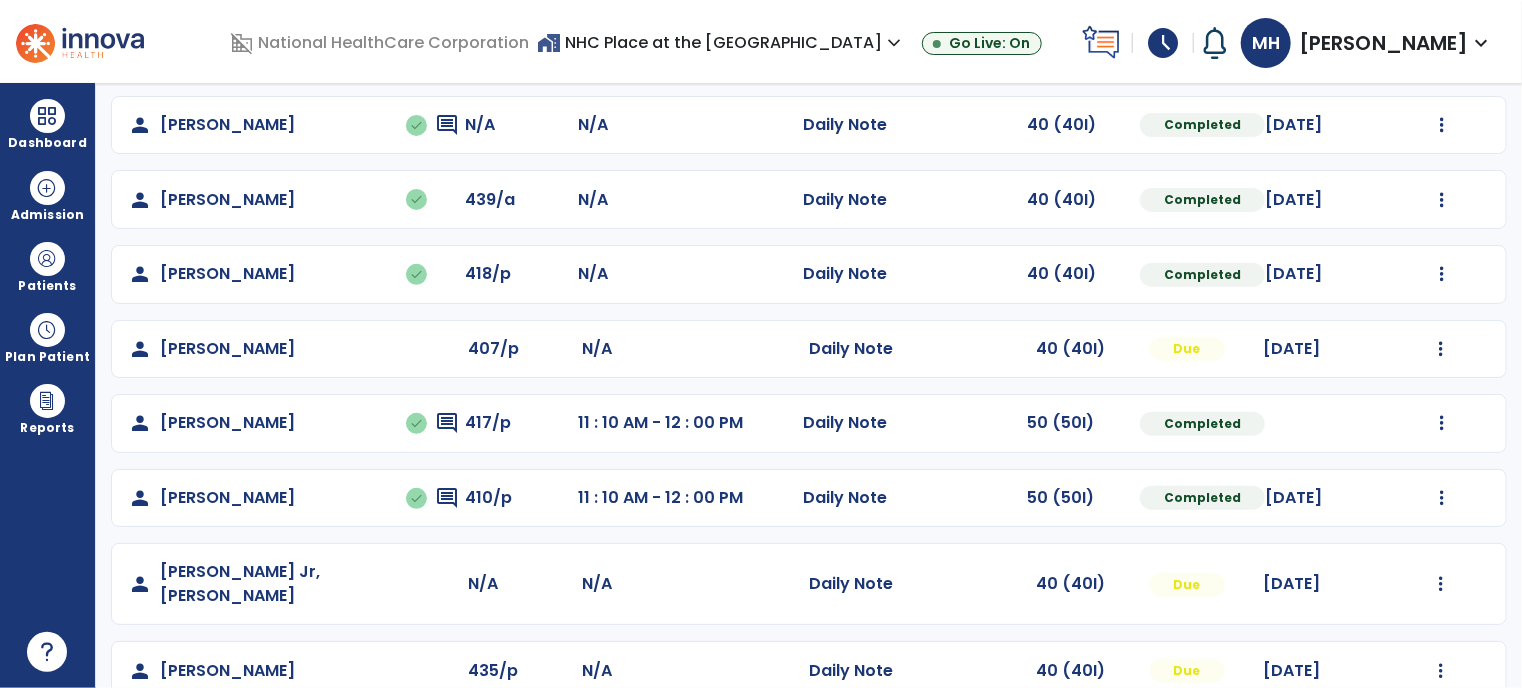 scroll, scrollTop: 326, scrollLeft: 0, axis: vertical 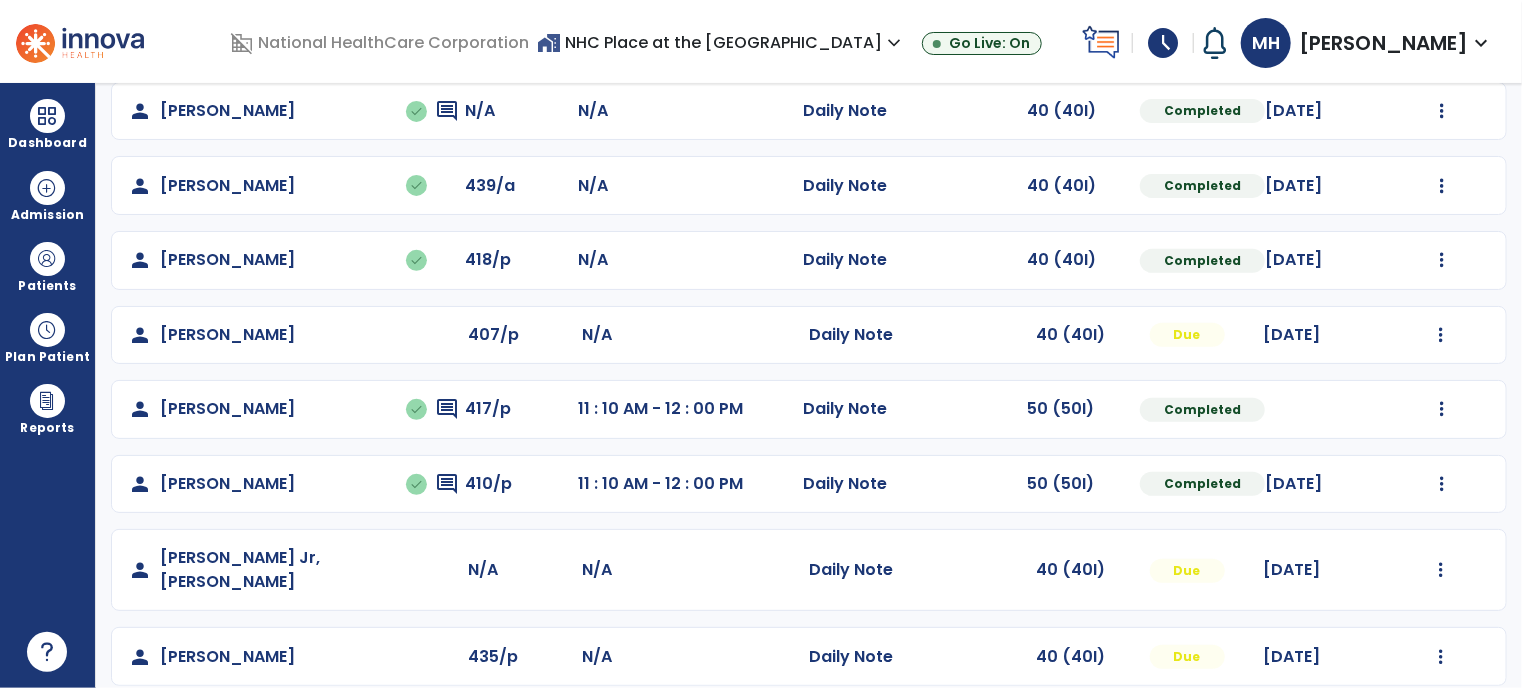 click on "Mark Visit As Complete   Reset Note   Open Document   G + C Mins" 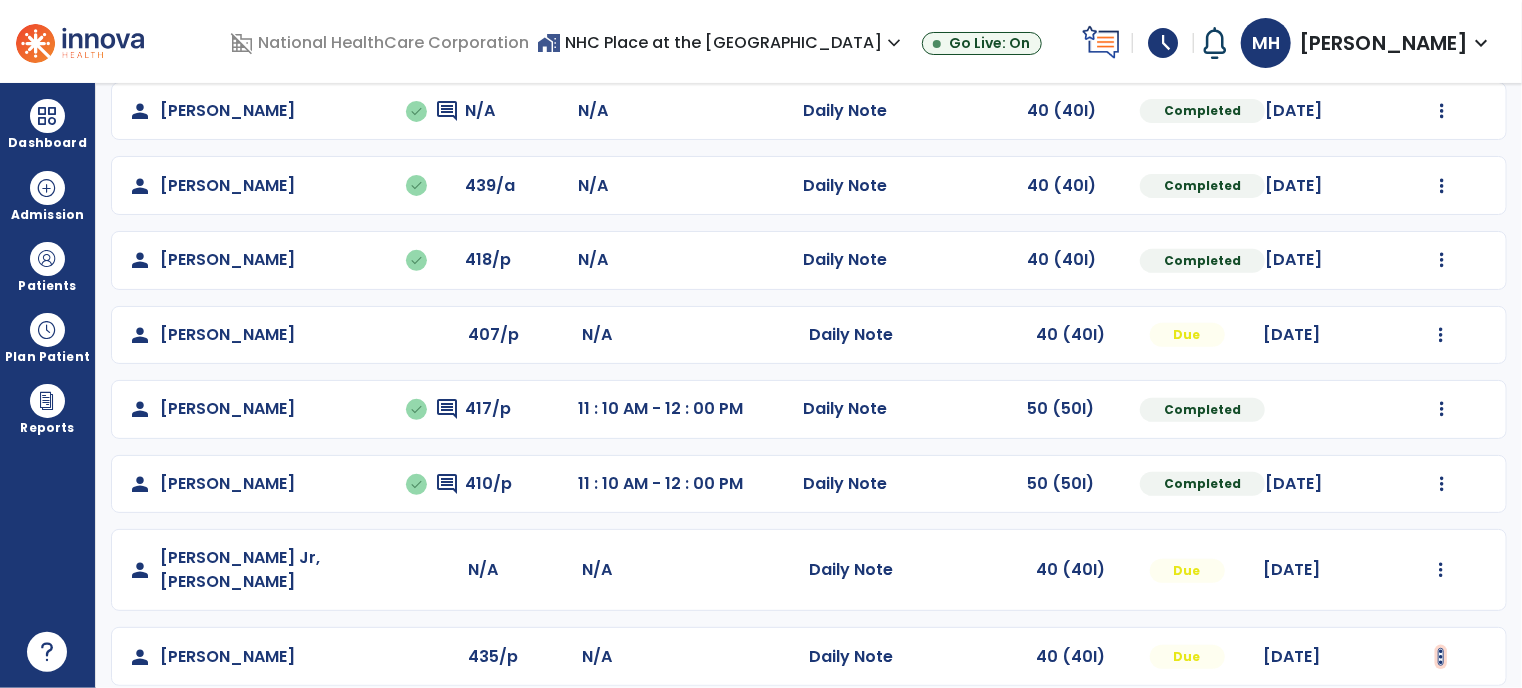 click at bounding box center [1442, -38] 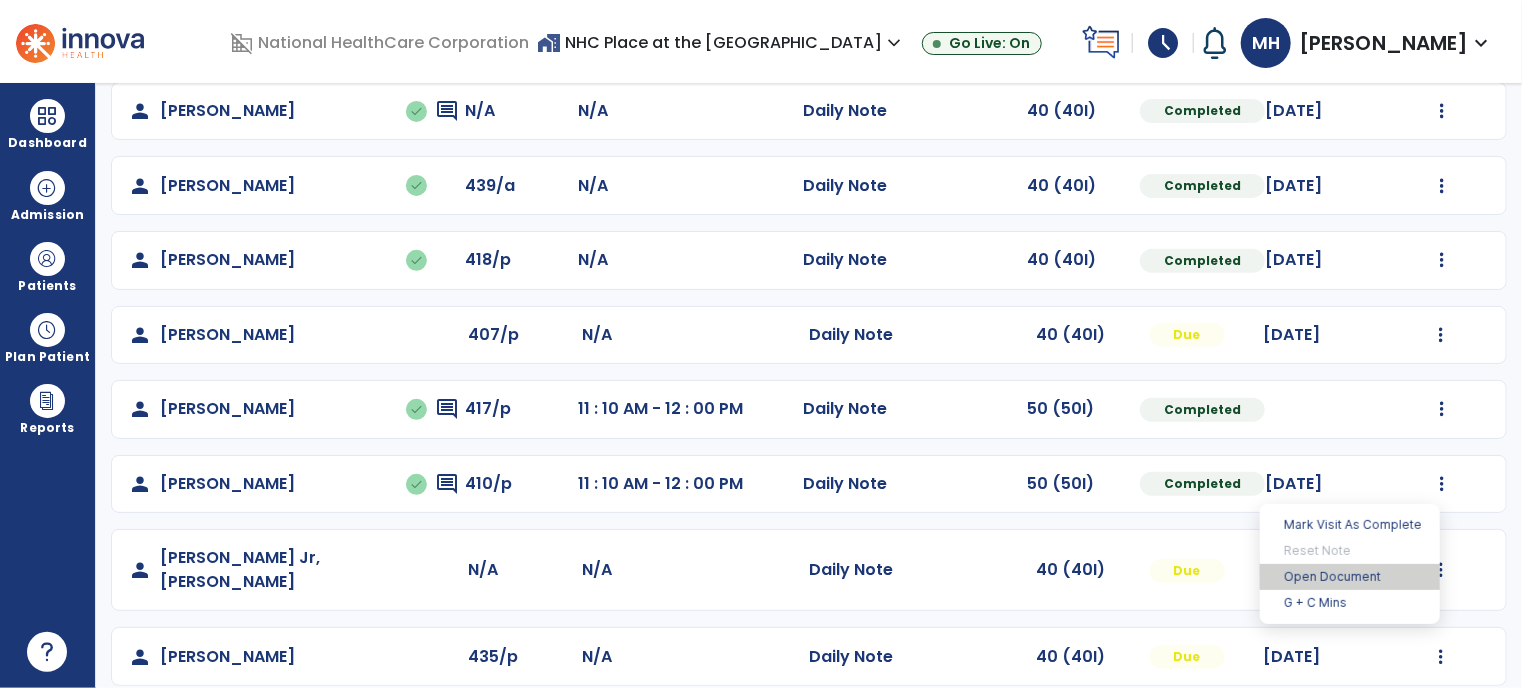 click on "Open Document" at bounding box center [1350, 577] 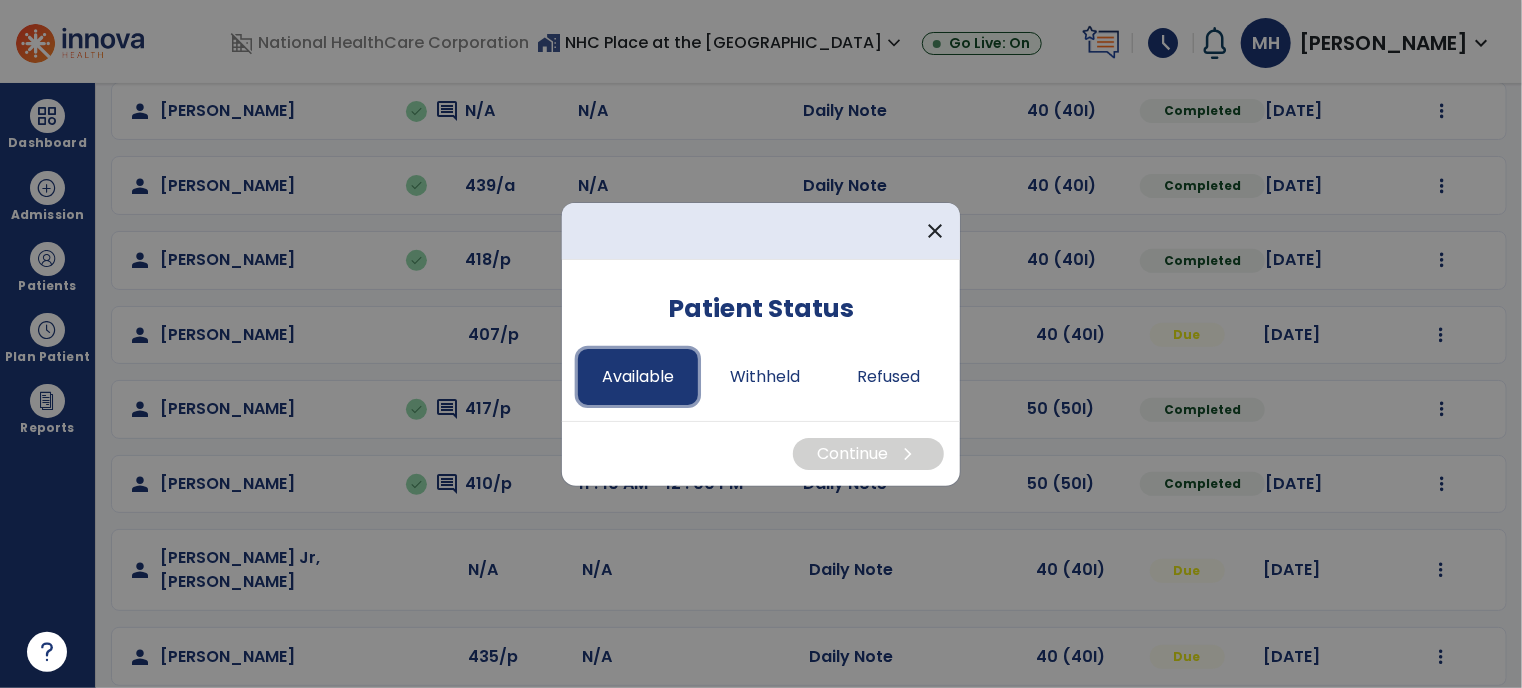 click on "Available" at bounding box center [638, 377] 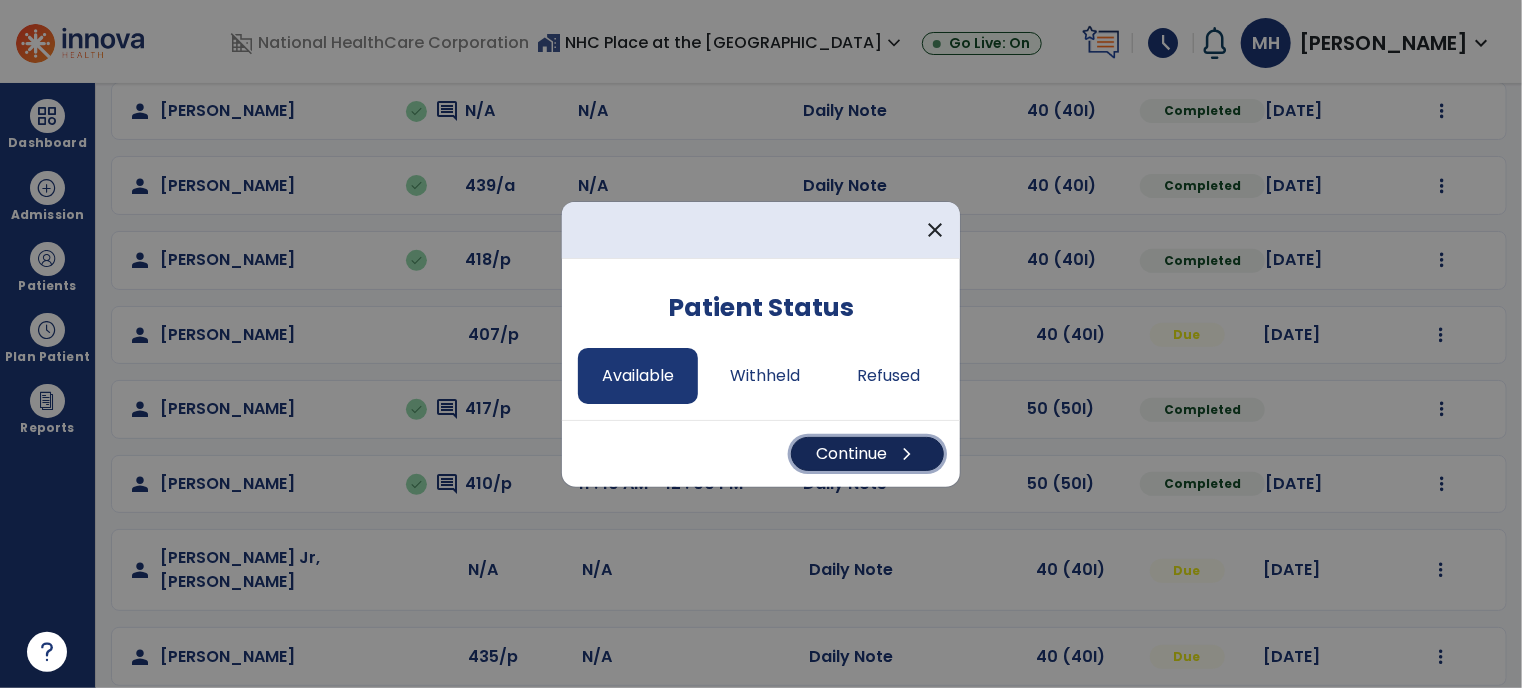 click on "Continue   chevron_right" at bounding box center (867, 454) 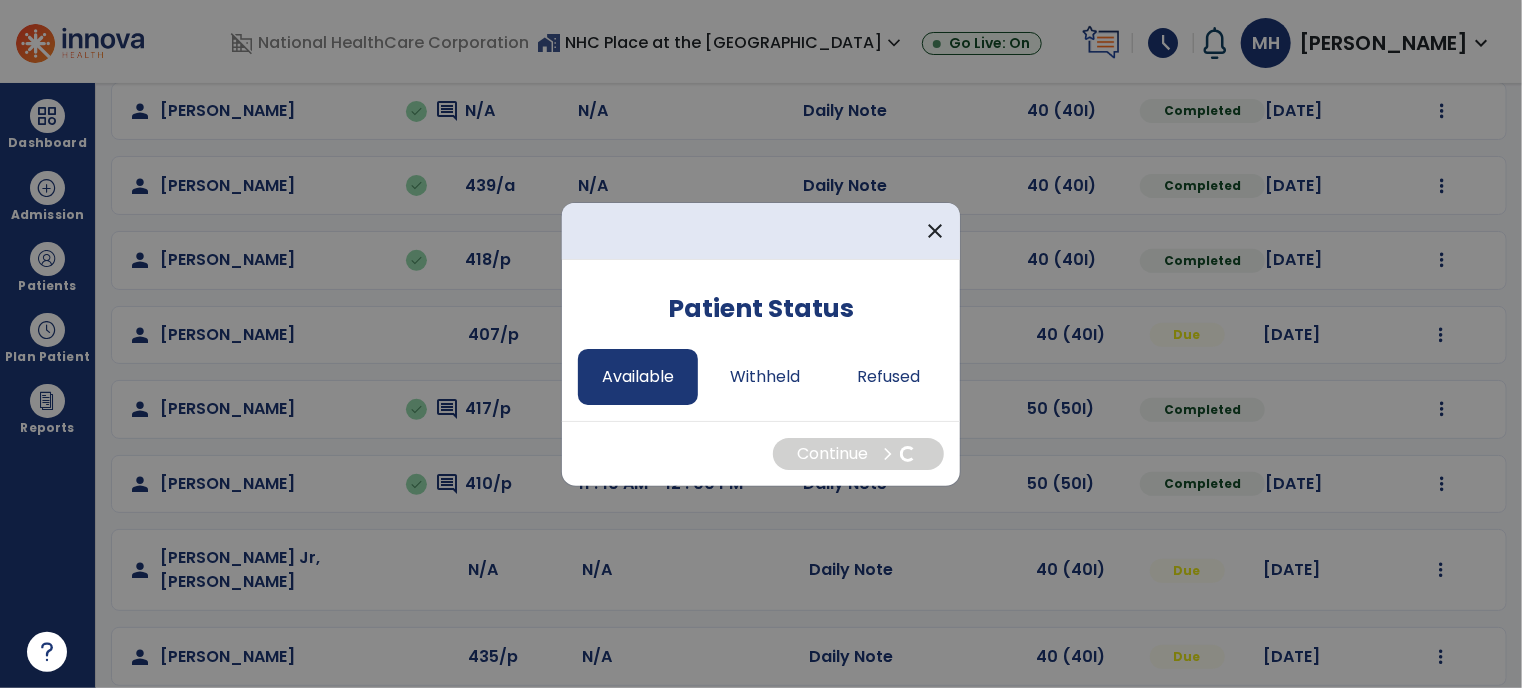select on "*" 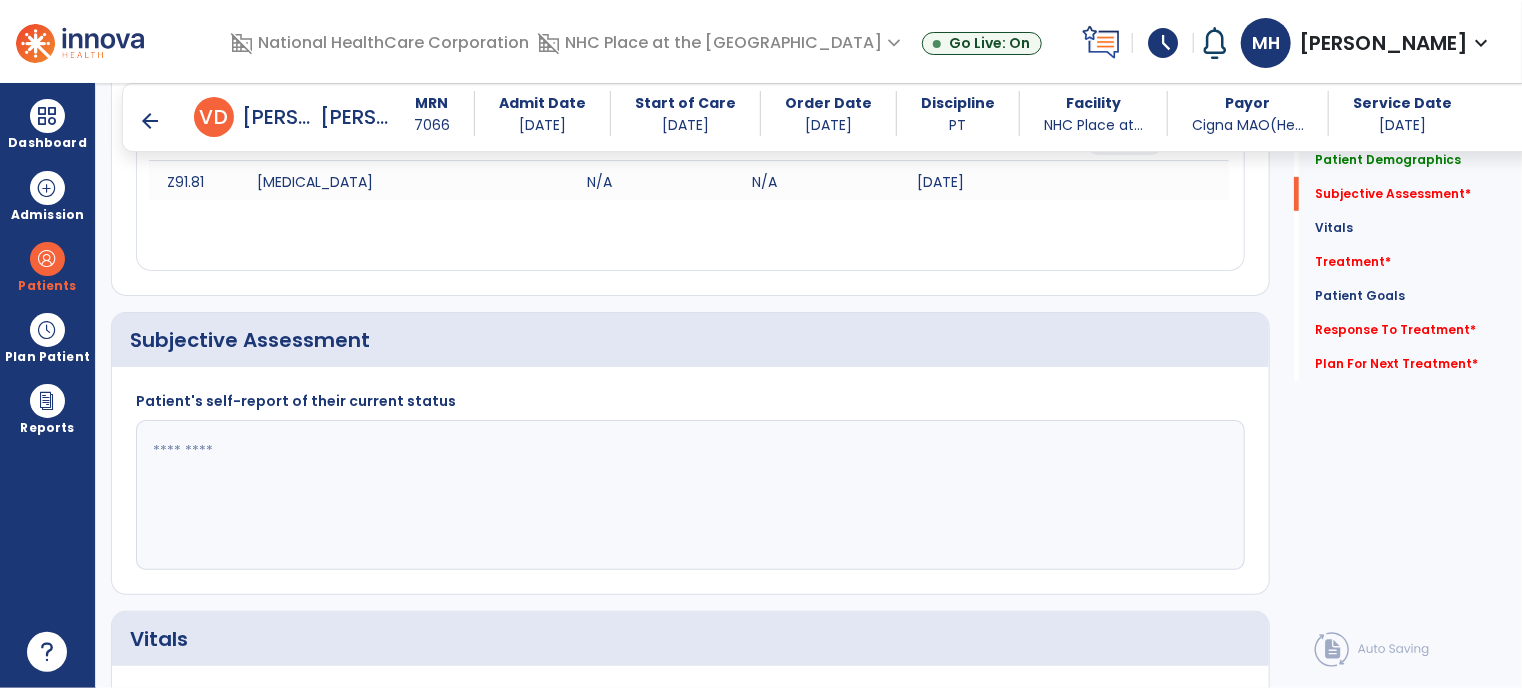 scroll, scrollTop: 482, scrollLeft: 0, axis: vertical 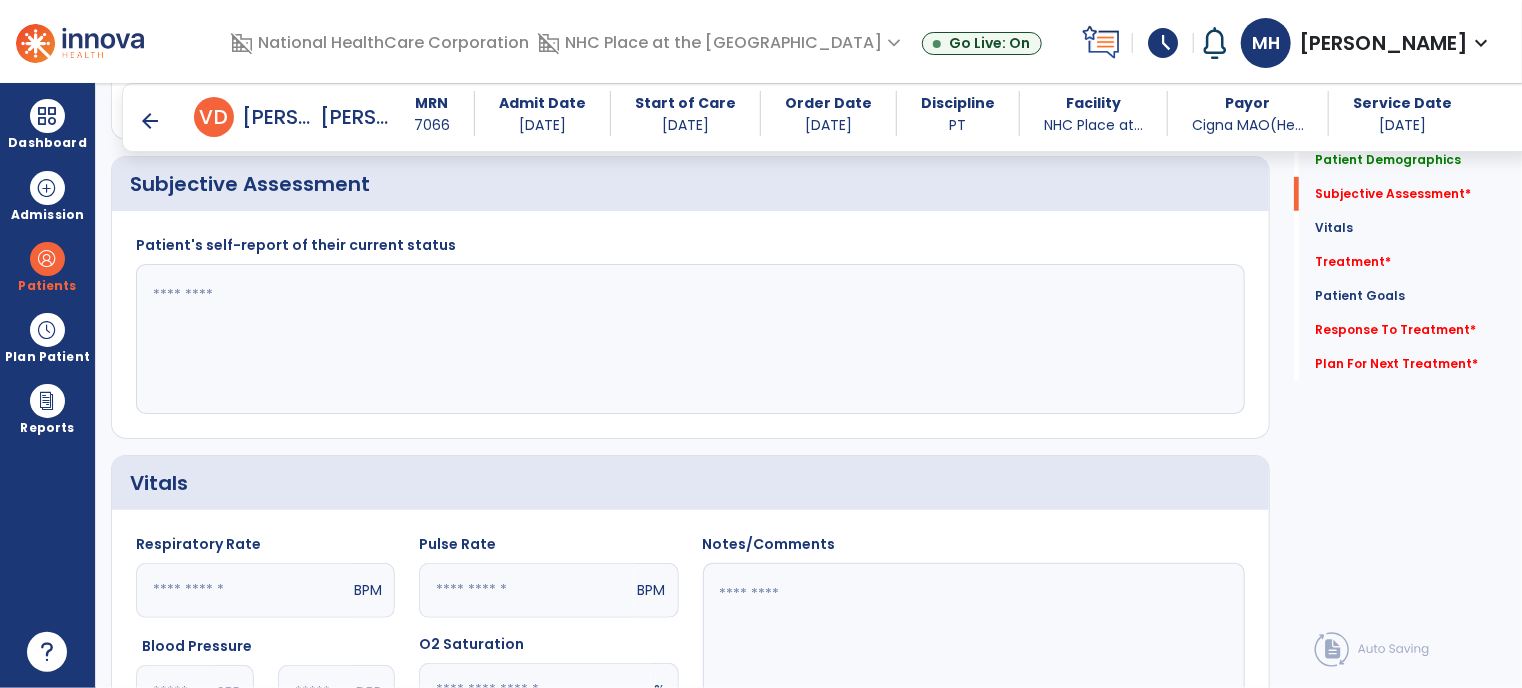 click 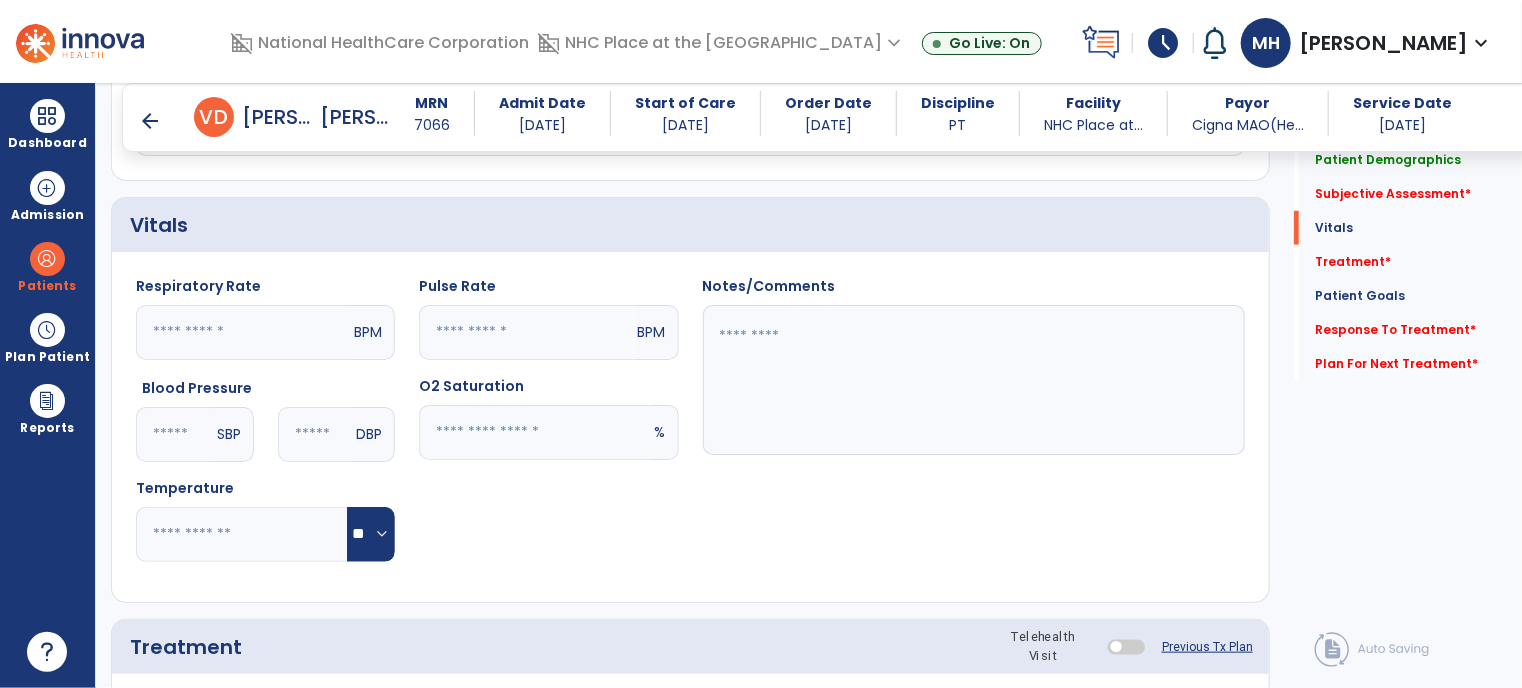 scroll, scrollTop: 736, scrollLeft: 0, axis: vertical 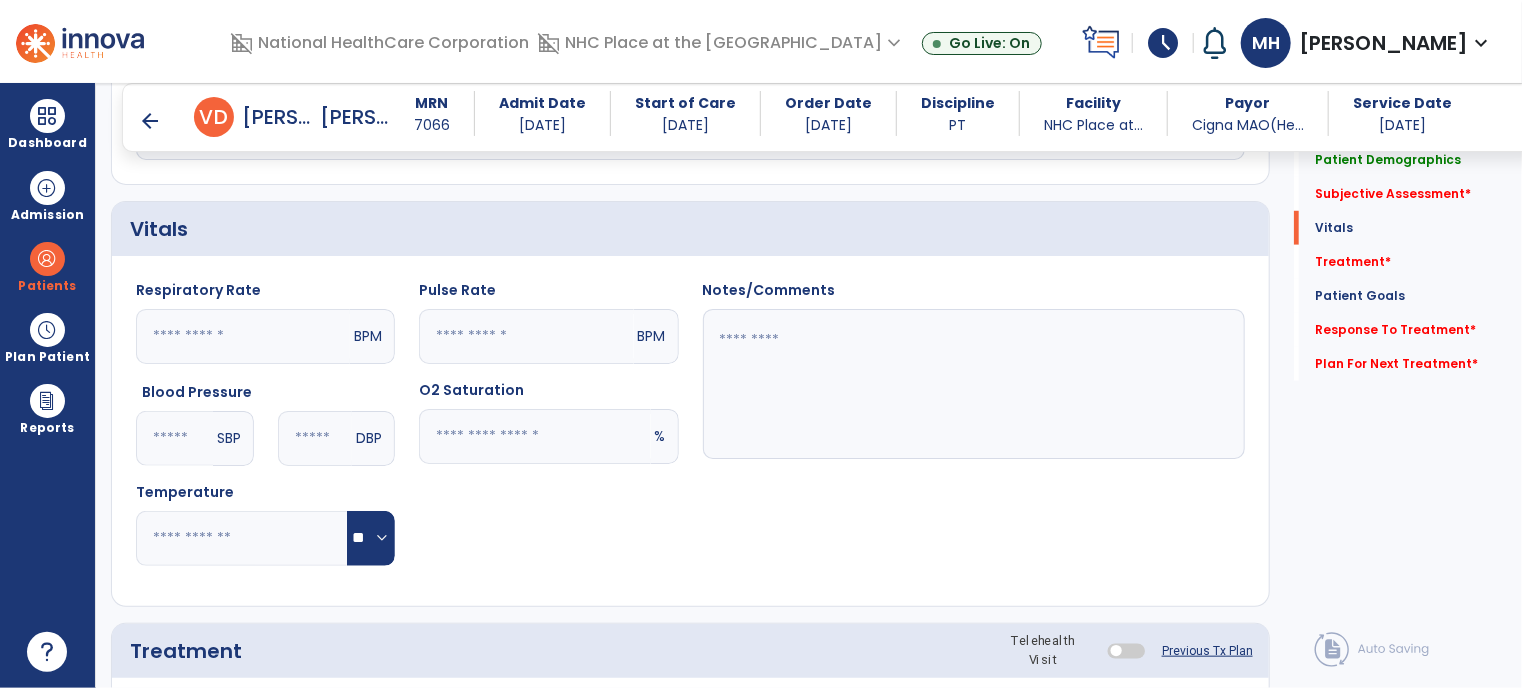 click 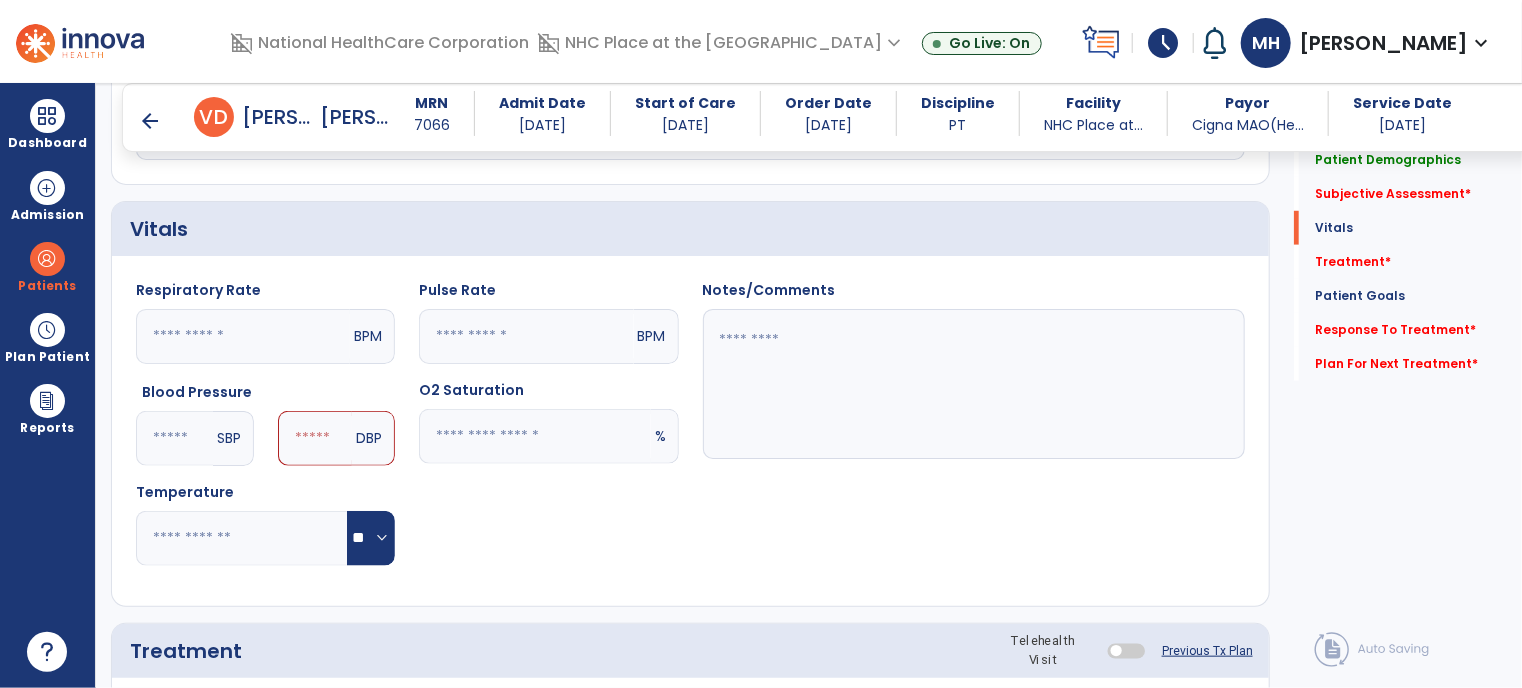 type on "***" 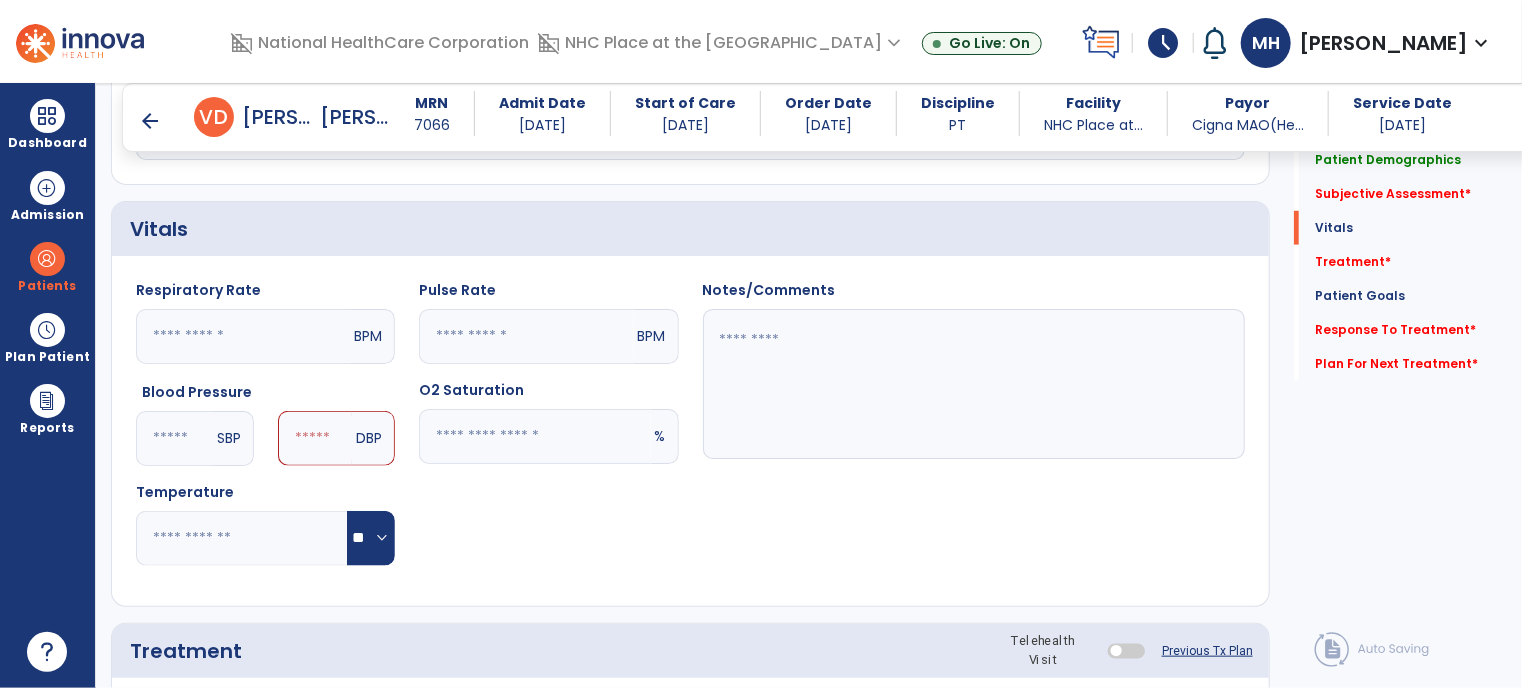 click 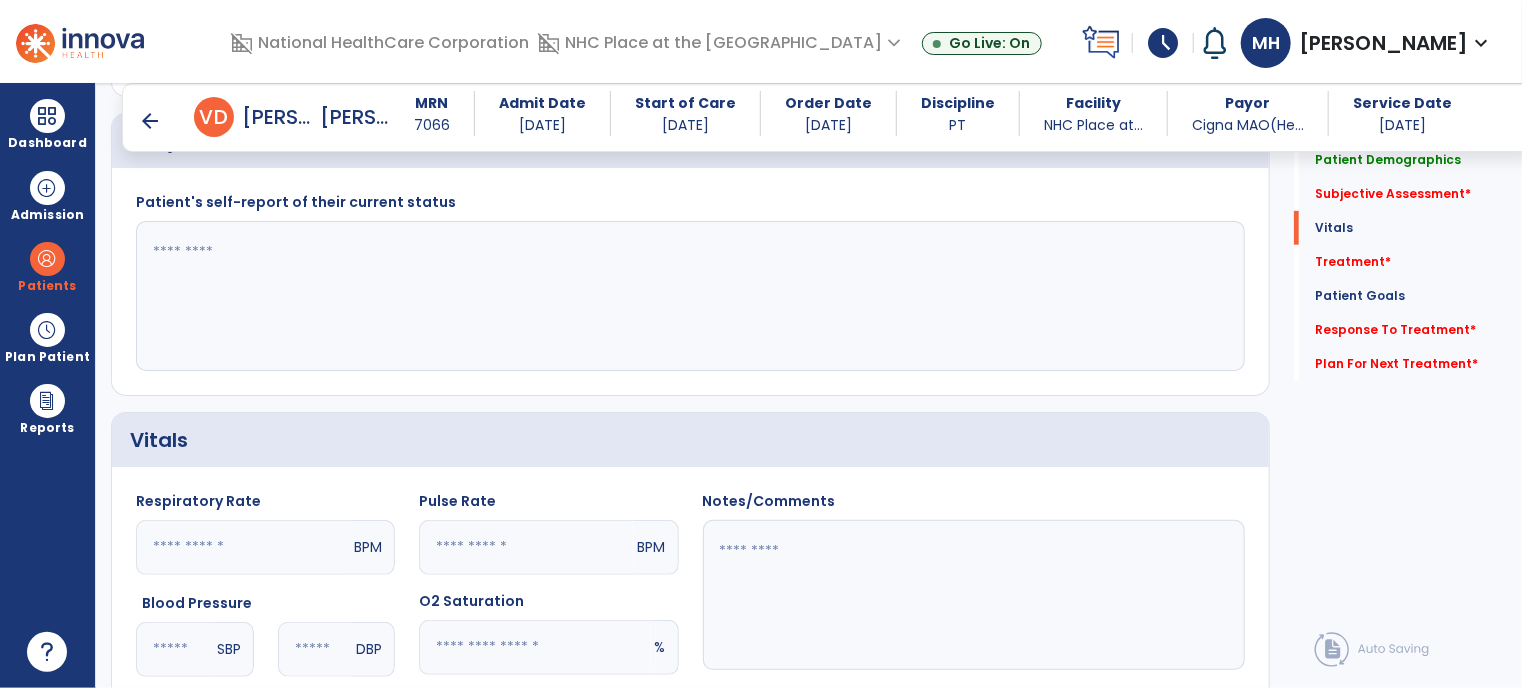 scroll, scrollTop: 436, scrollLeft: 0, axis: vertical 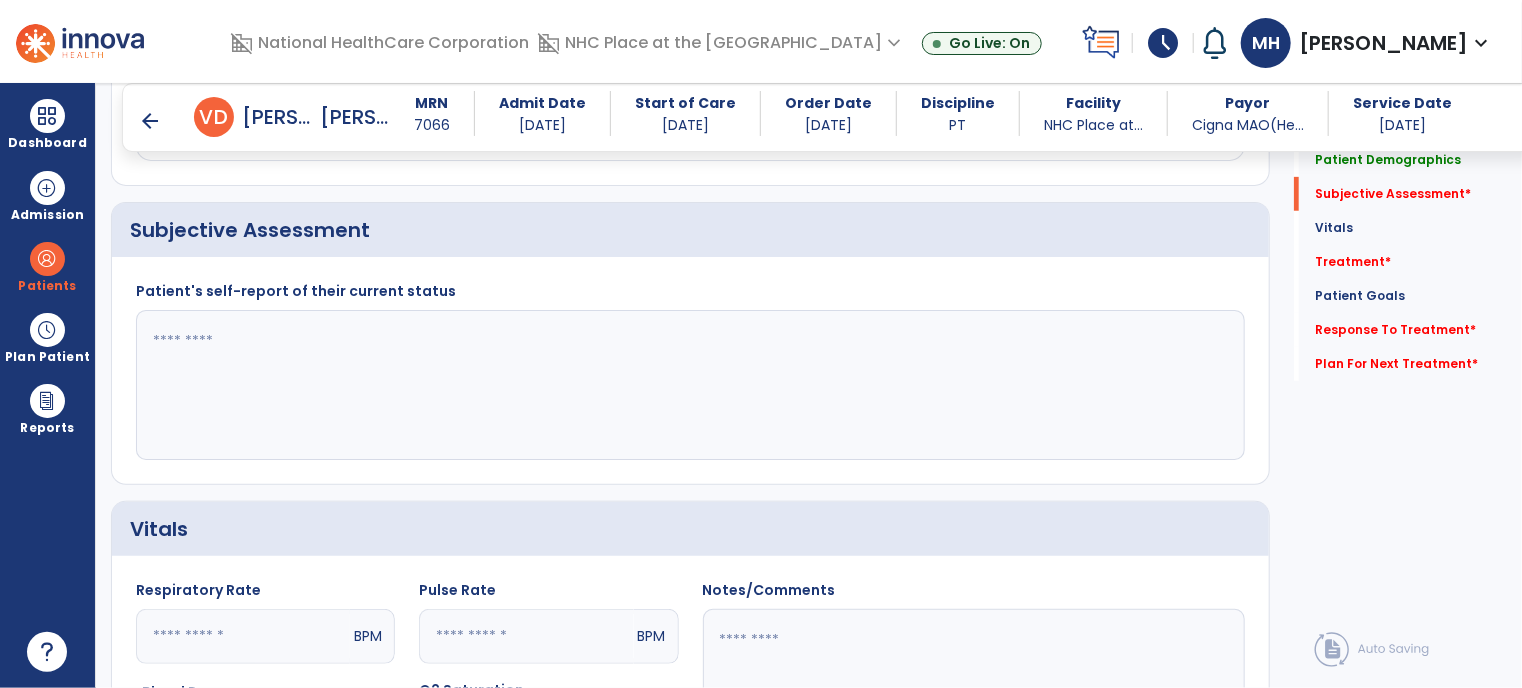 type on "**" 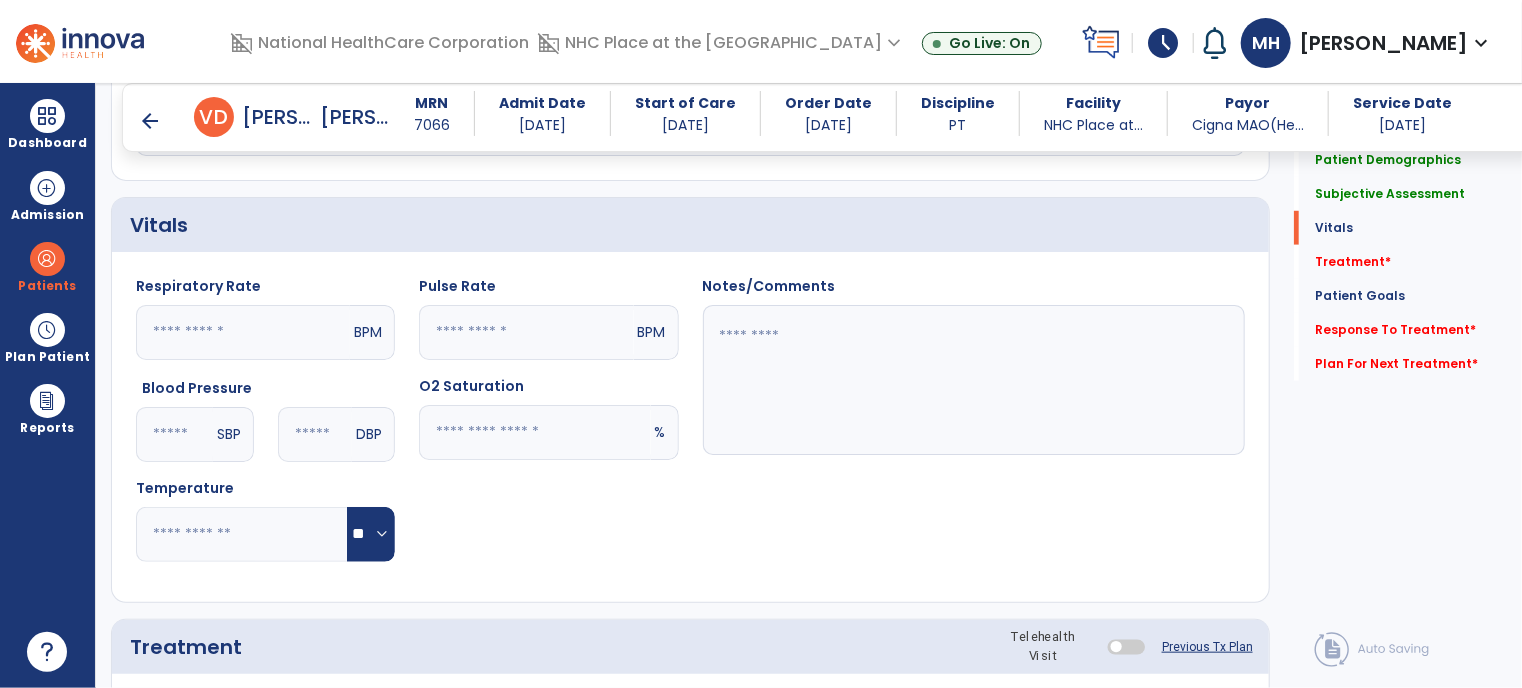 scroll, scrollTop: 736, scrollLeft: 0, axis: vertical 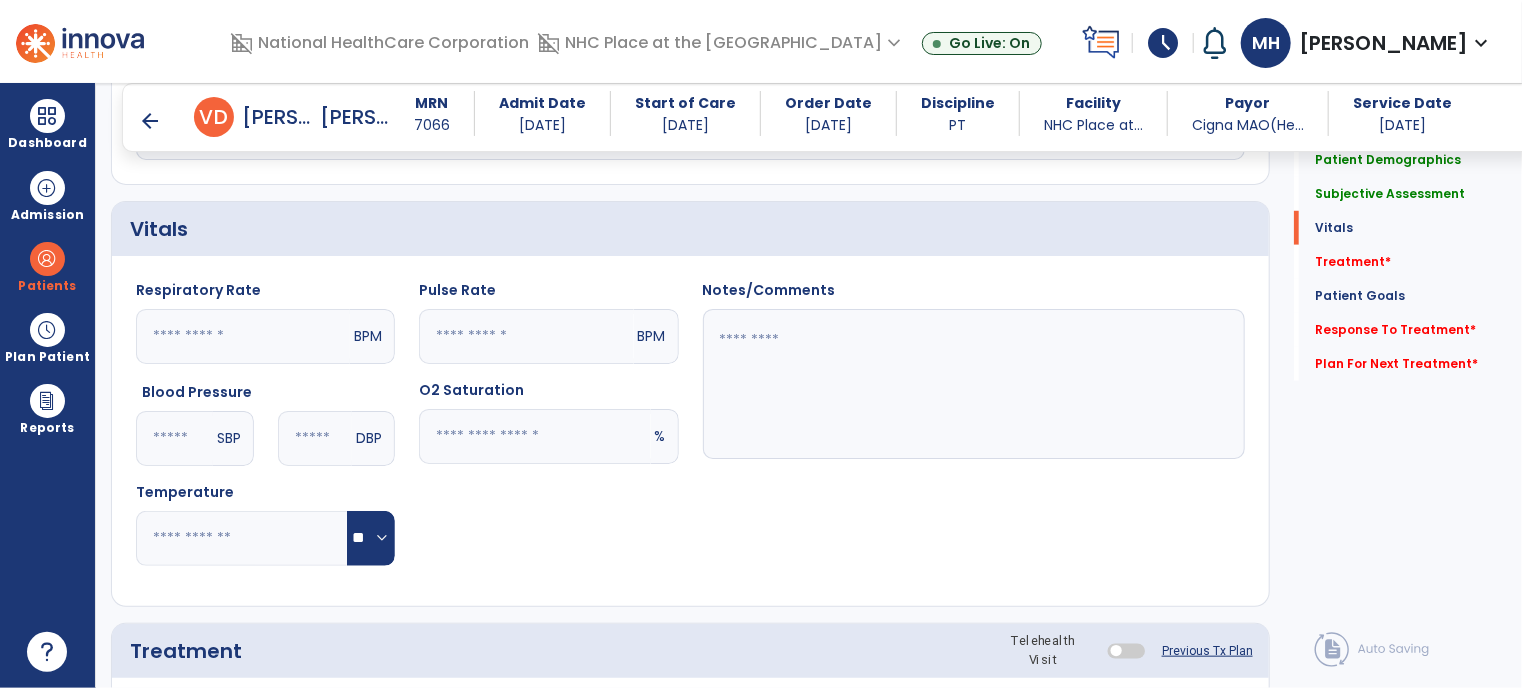 type on "**********" 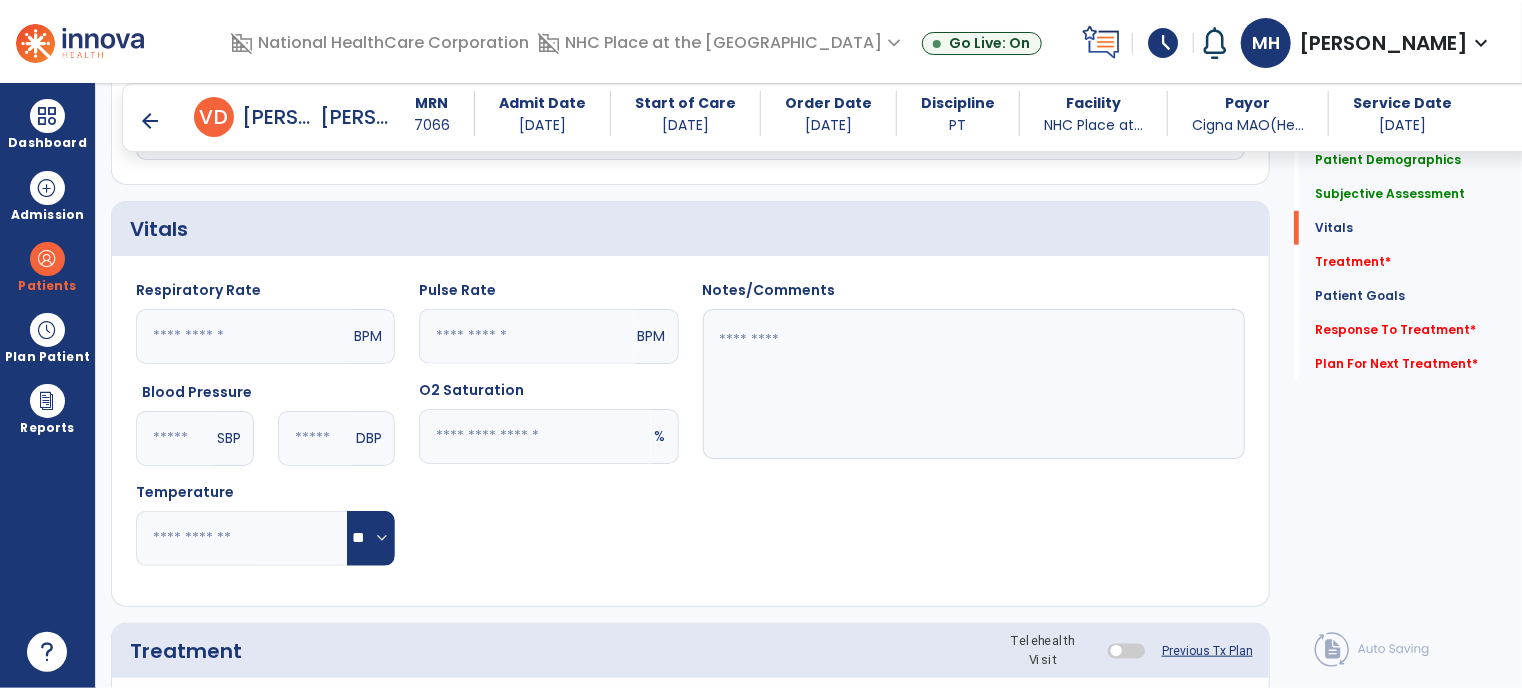 click 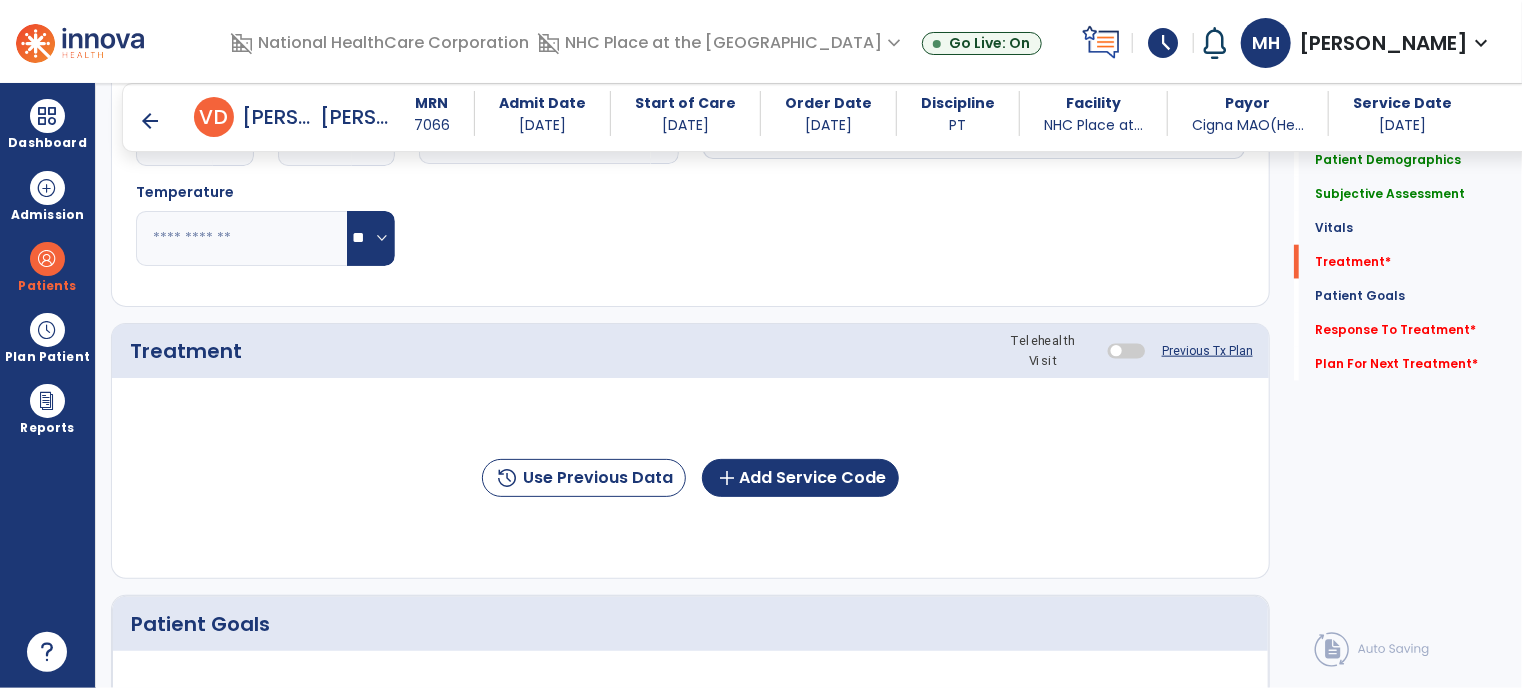 scroll, scrollTop: 1136, scrollLeft: 0, axis: vertical 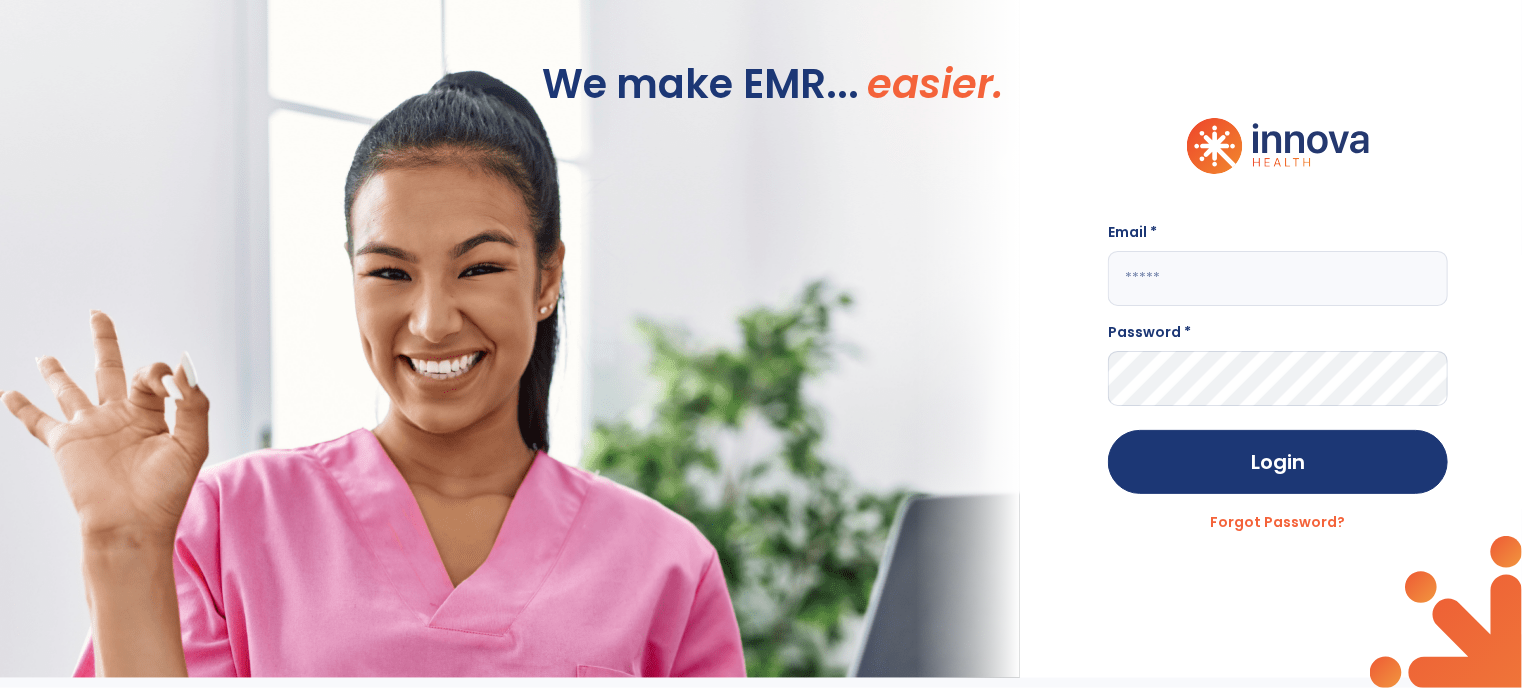type on "**********" 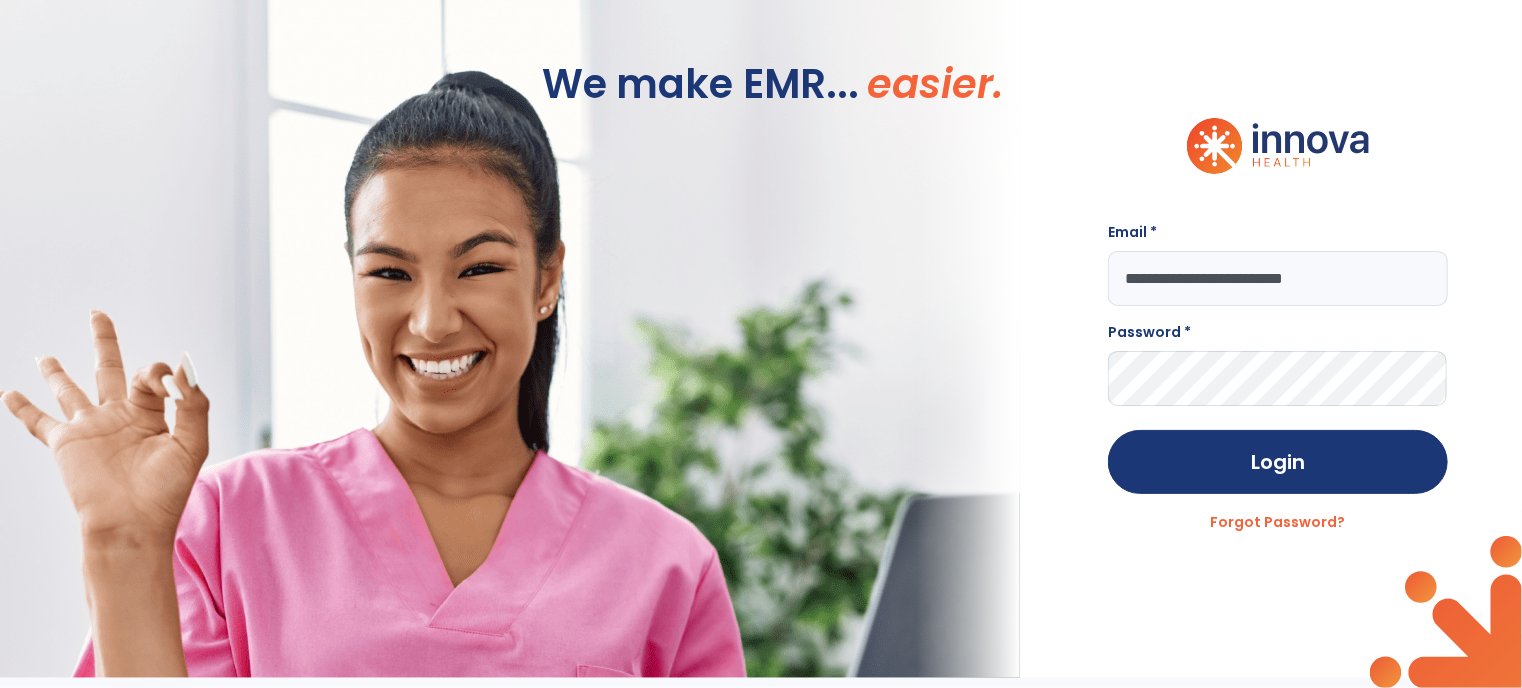 scroll, scrollTop: 0, scrollLeft: 0, axis: both 